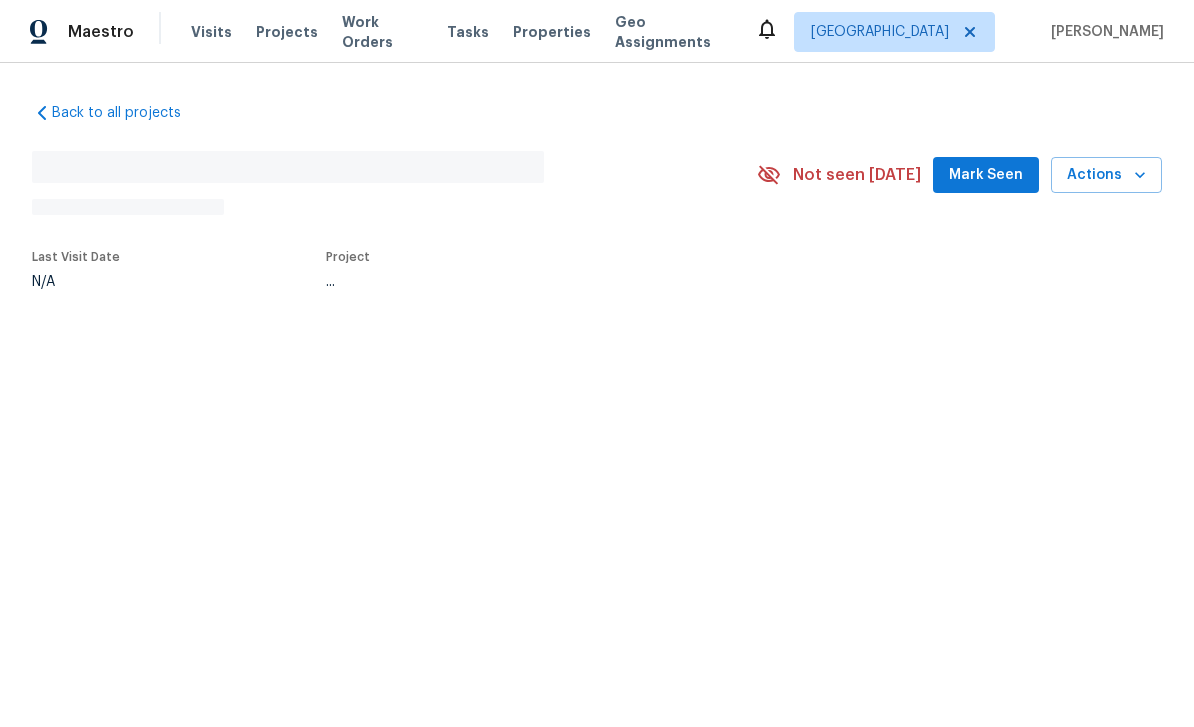 scroll, scrollTop: 0, scrollLeft: 0, axis: both 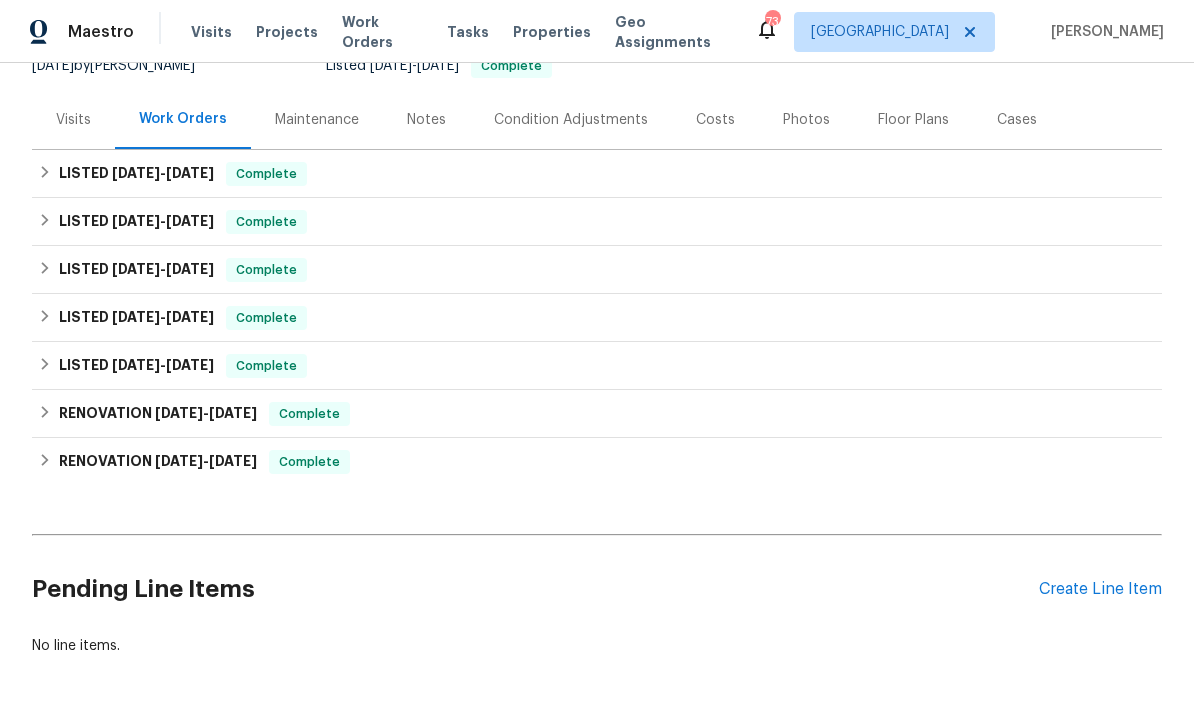 click on "Create Line Item" at bounding box center [1100, 589] 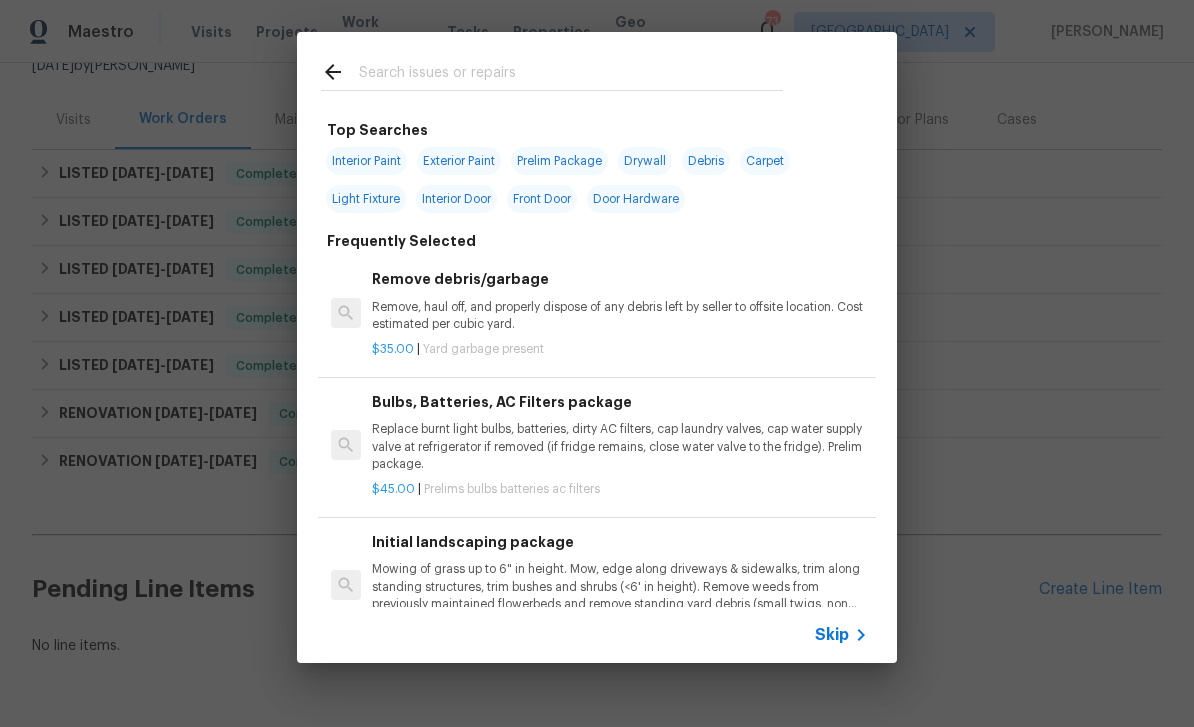 click at bounding box center (571, 75) 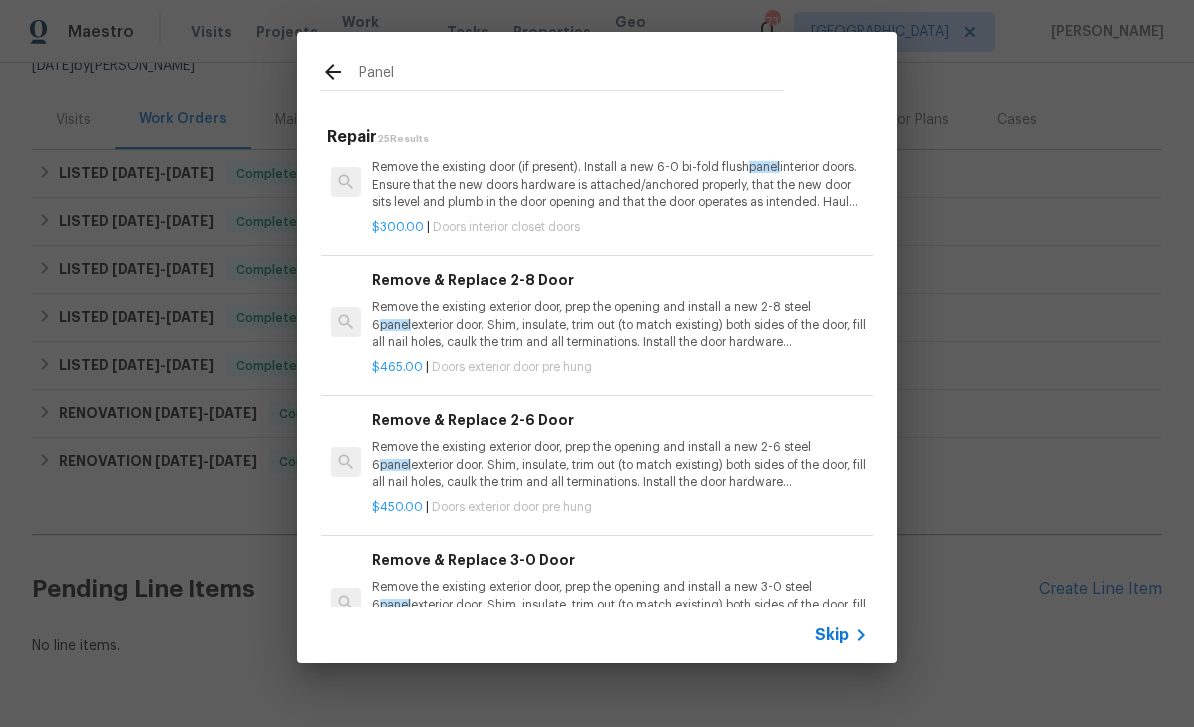 scroll, scrollTop: 2716, scrollLeft: 0, axis: vertical 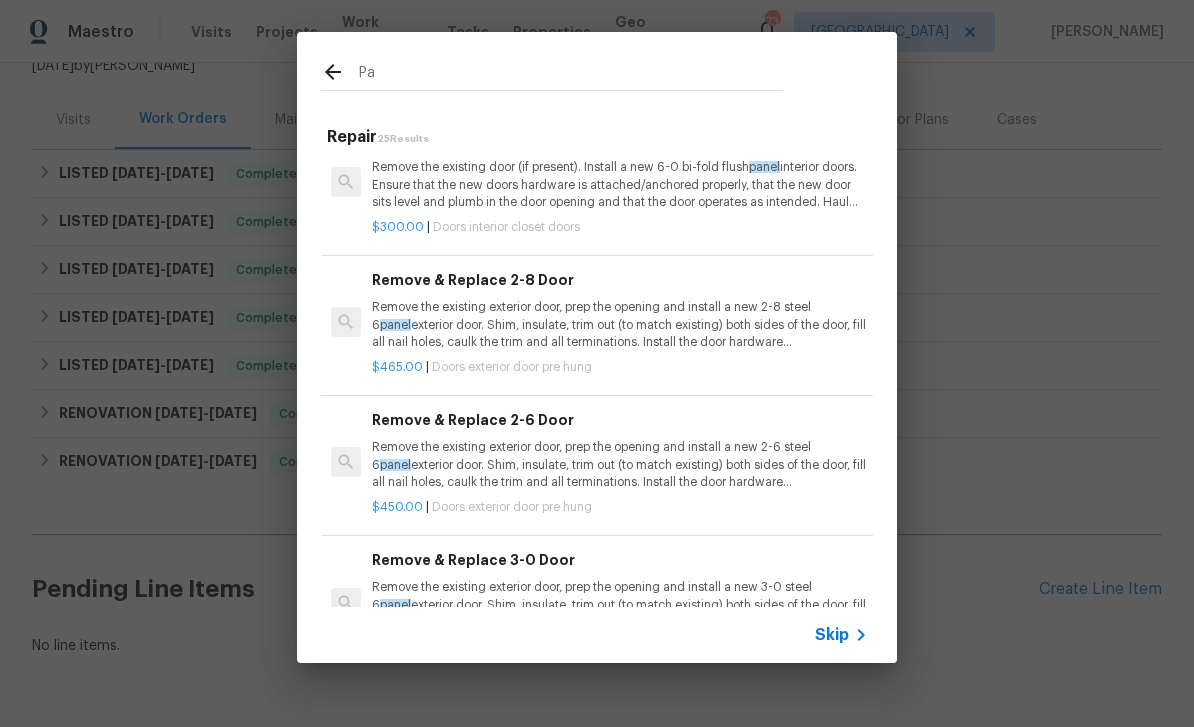type on "P" 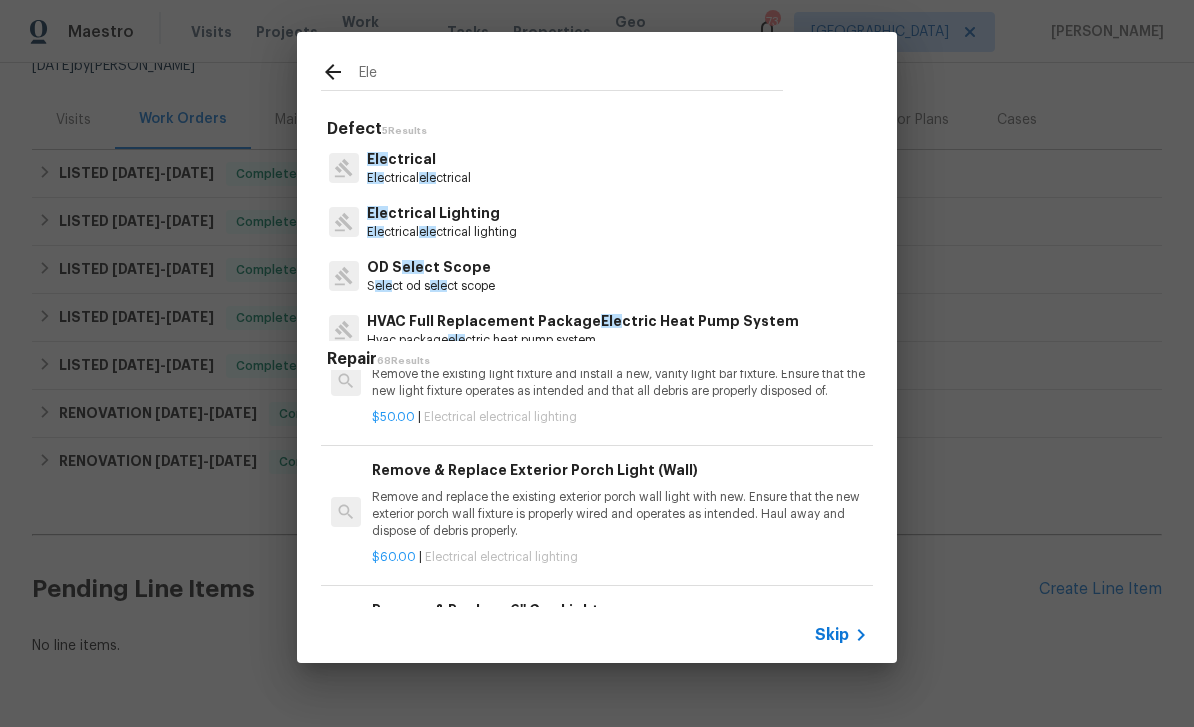 type on "Ele" 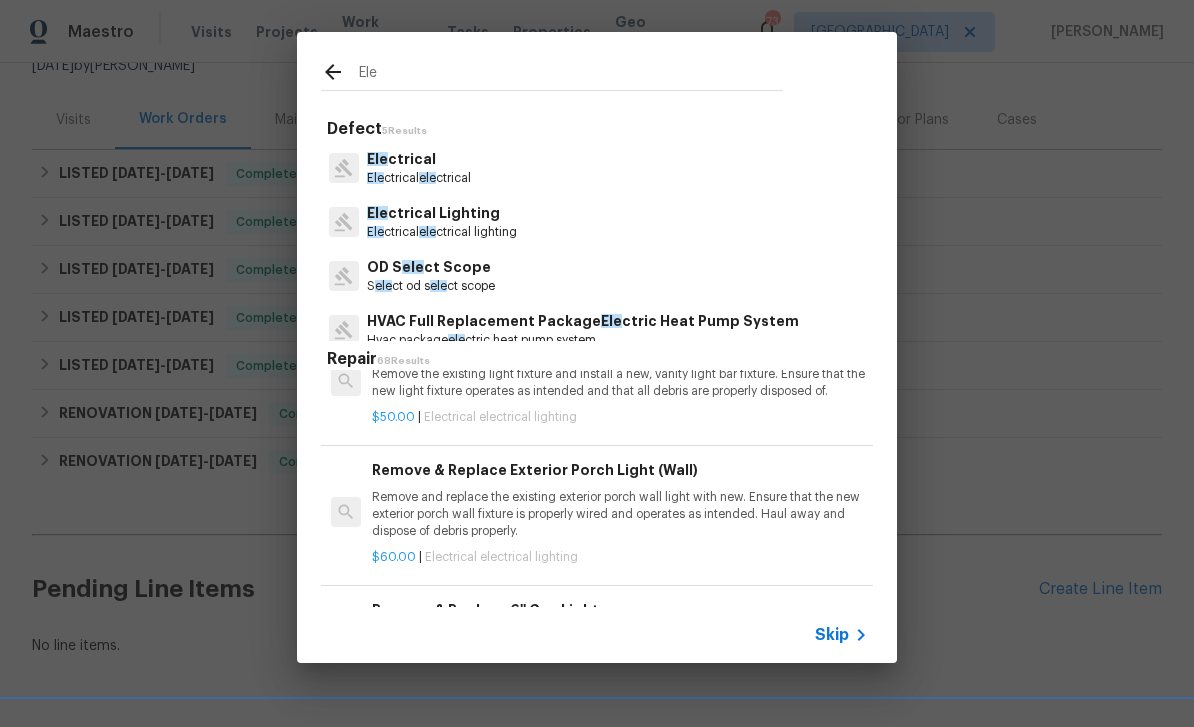 click on "Ele ctrical Ele ctrical  ele ctrical" at bounding box center (597, 168) 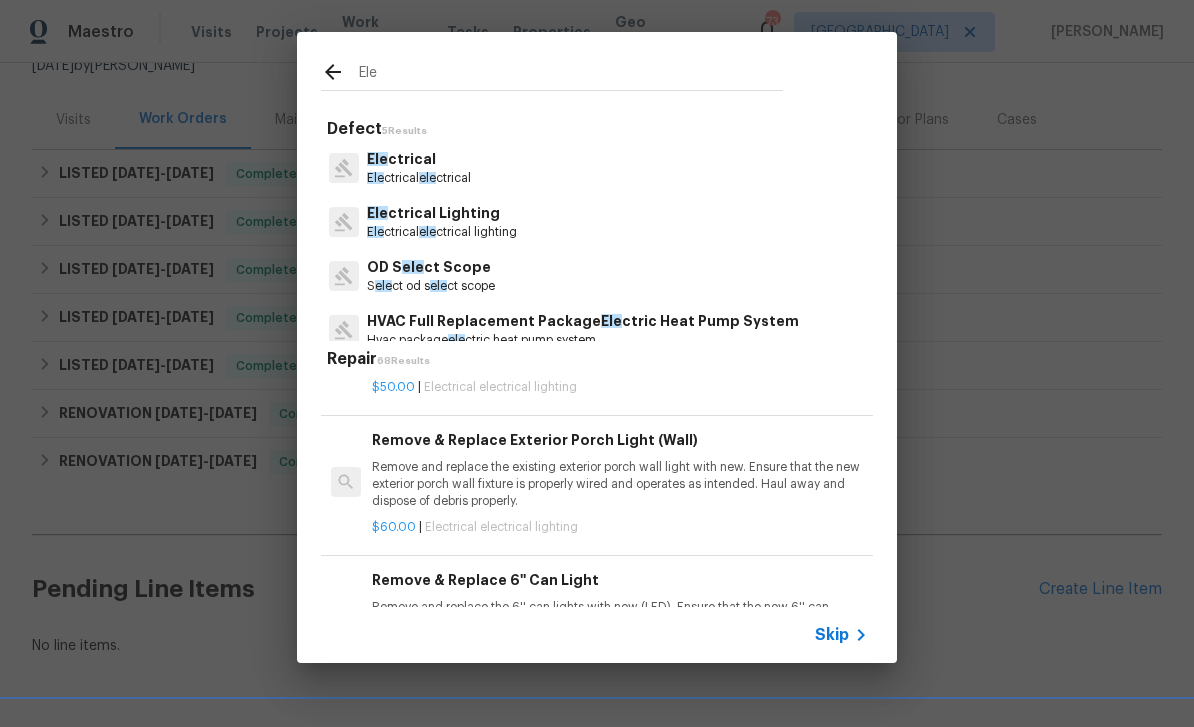 scroll, scrollTop: 2741, scrollLeft: -1, axis: both 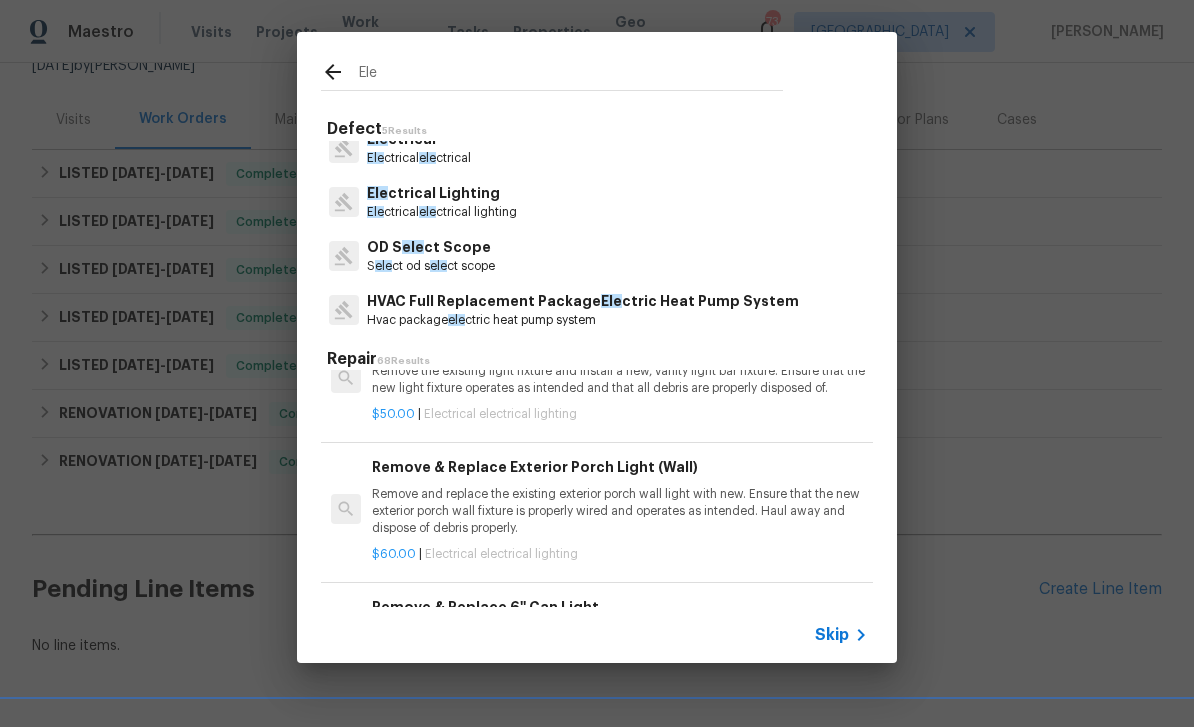 click on "Ele ctrical Lighting" at bounding box center [442, 193] 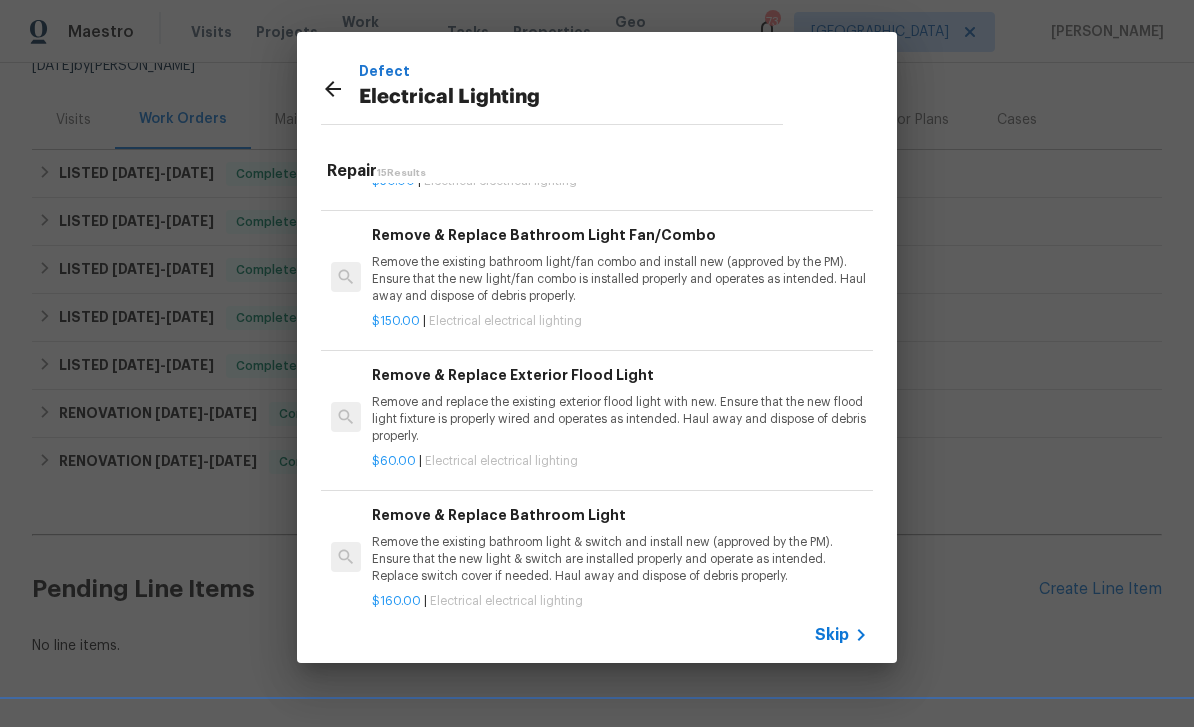scroll, scrollTop: 595, scrollLeft: -2, axis: both 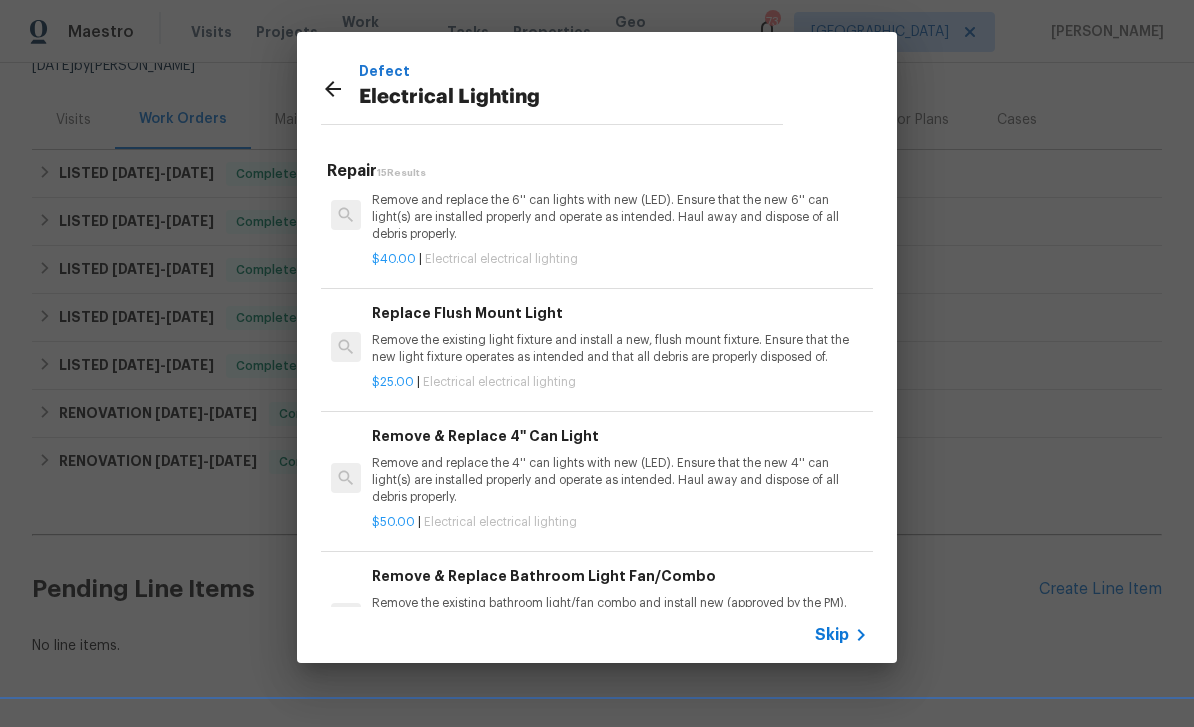 click on "Defect Electrical Lighting" at bounding box center [552, 92] 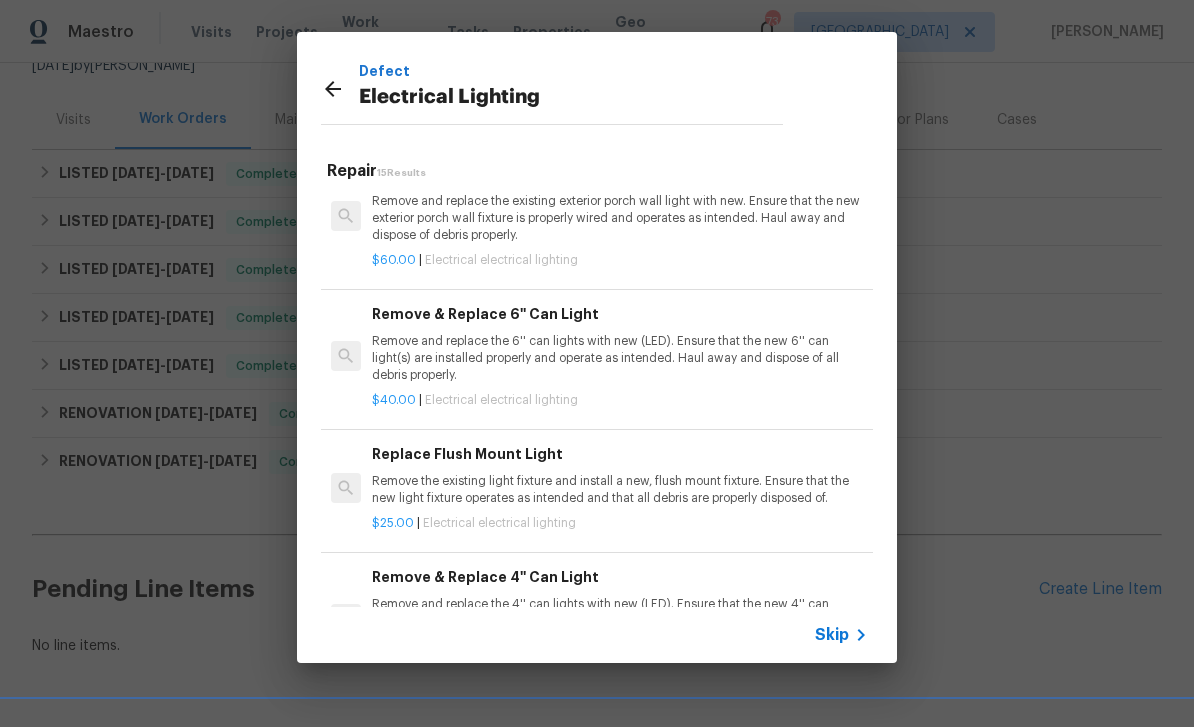 click on "Defect Electrical Lighting" at bounding box center (552, 92) 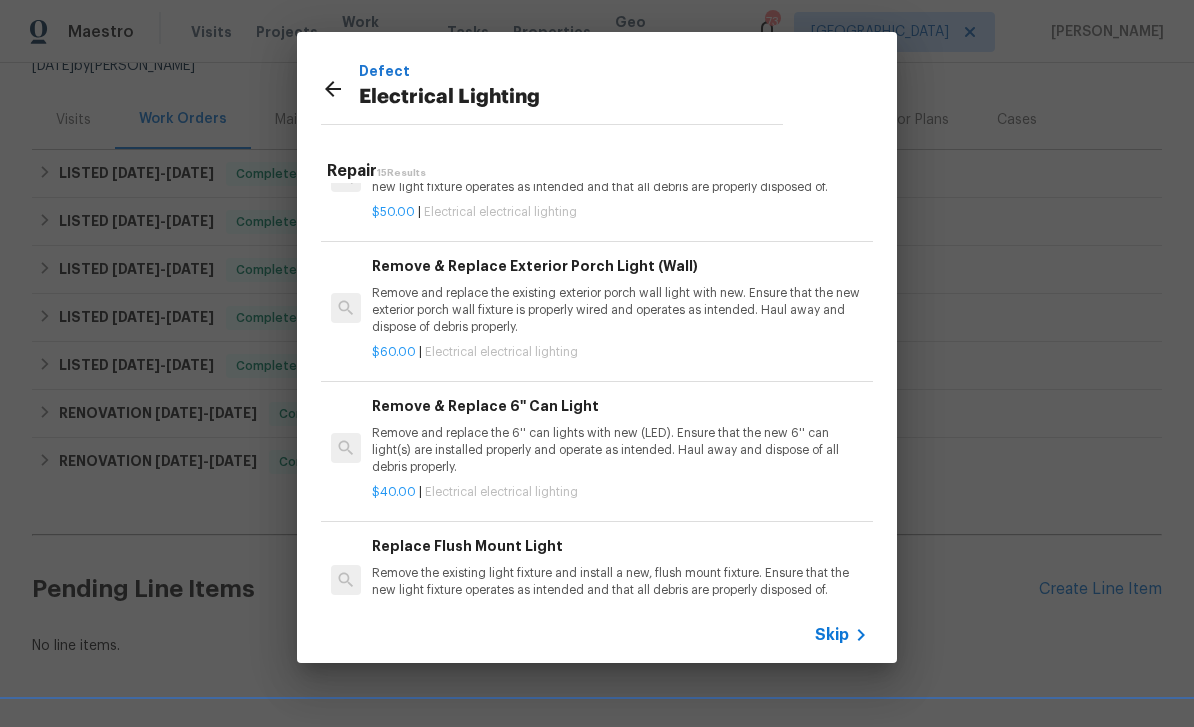 click 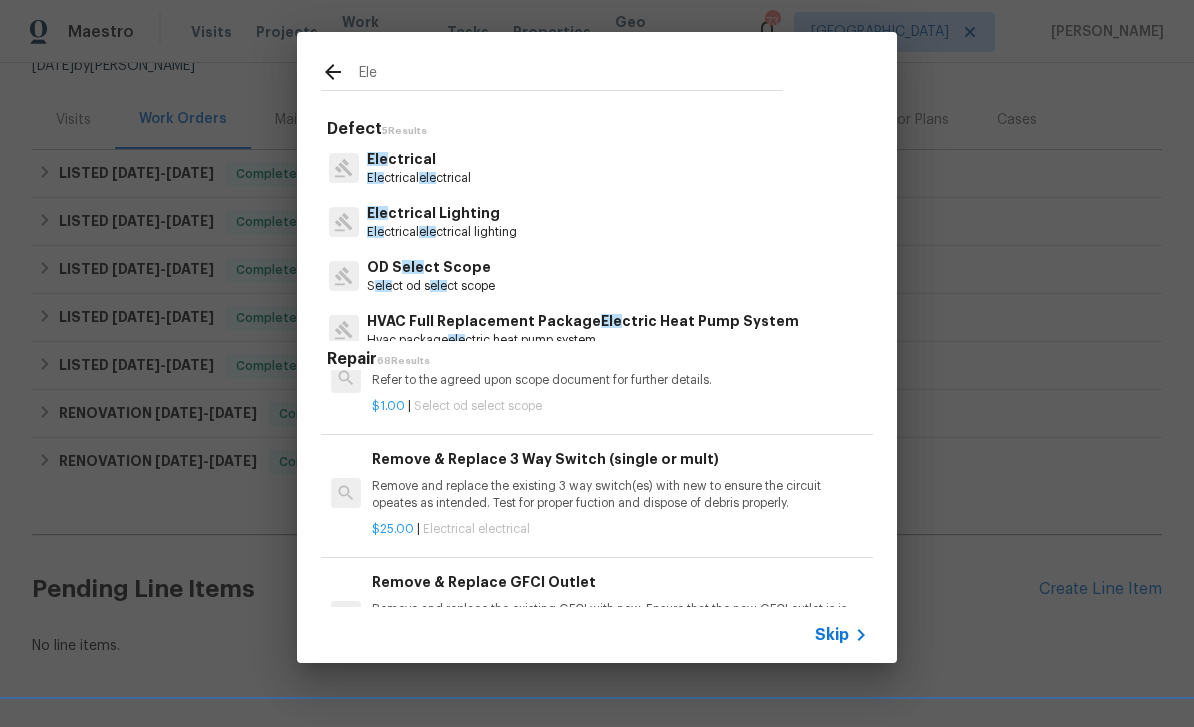 scroll, scrollTop: 183, scrollLeft: 0, axis: vertical 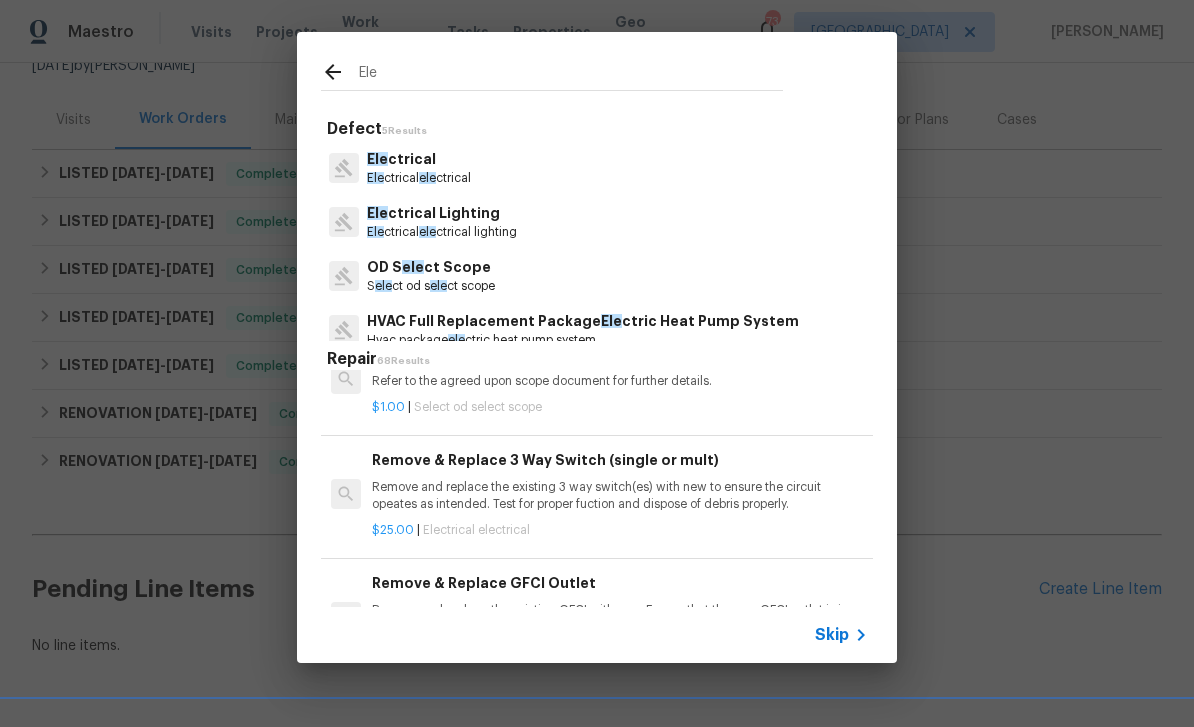 click on "Ele ctrical" at bounding box center (419, 159) 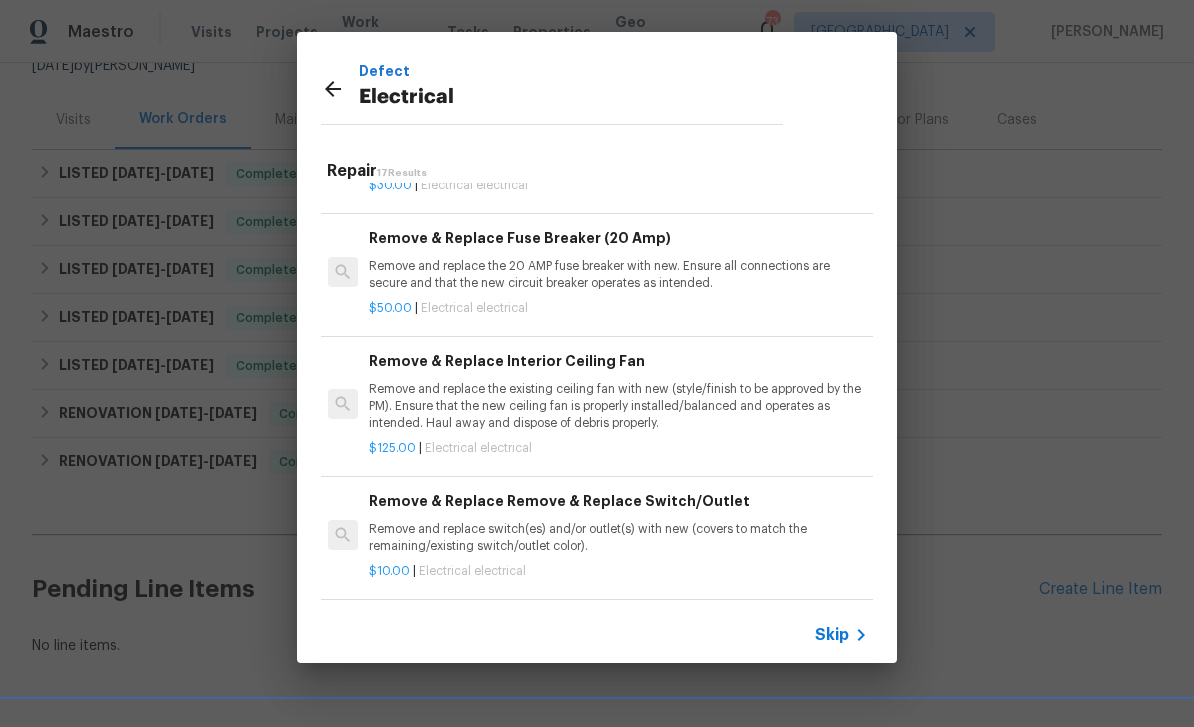 scroll, scrollTop: 356, scrollLeft: 3, axis: both 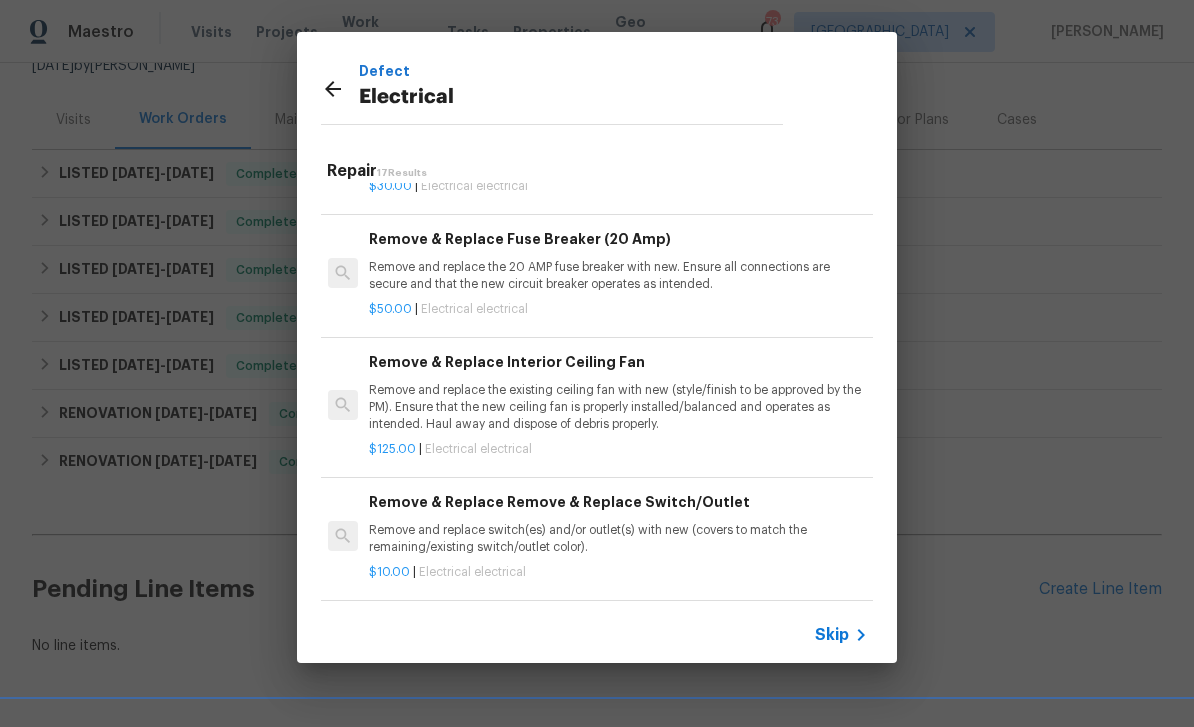 click on "Remove and replace the 20 AMP fuse breaker with new. Ensure all connections are secure and that the new circuit breaker operates as intended." at bounding box center (617, 276) 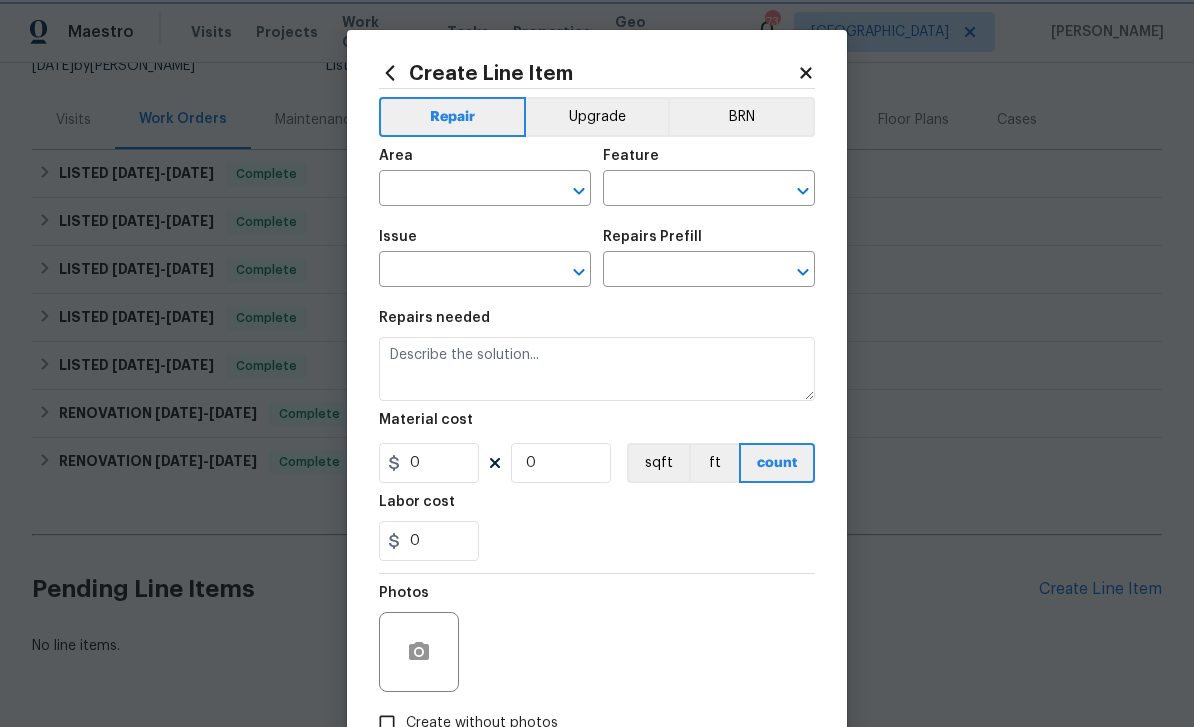type on "Electrical" 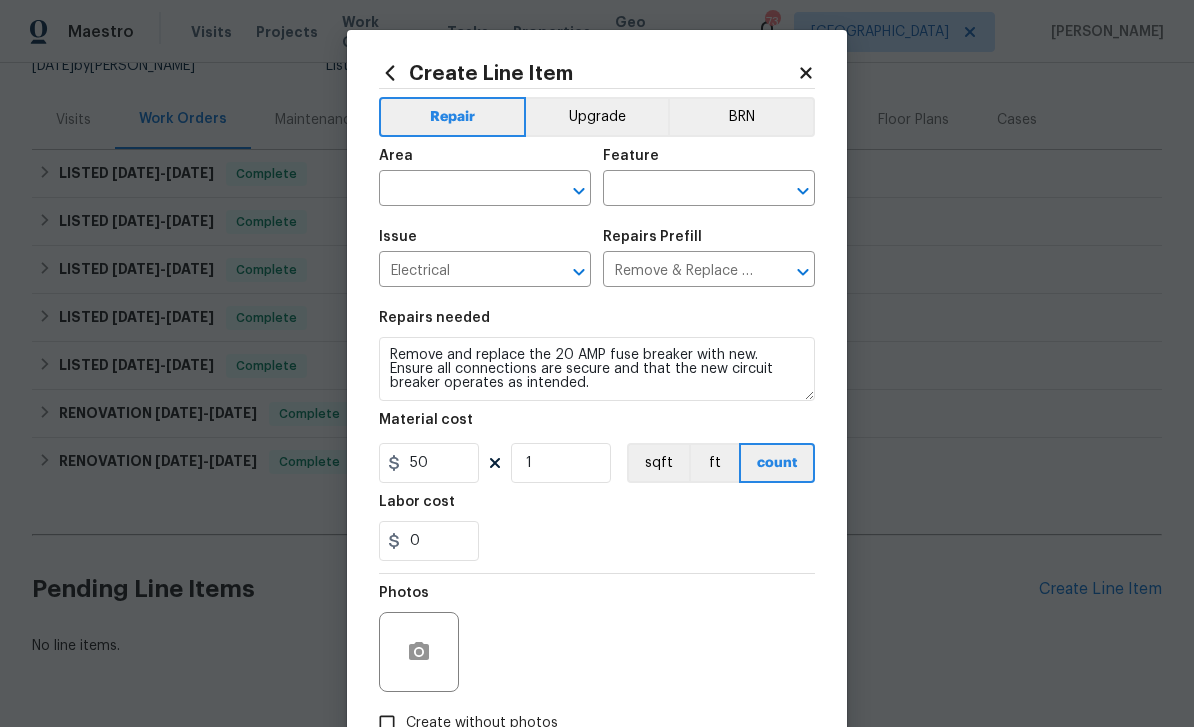 click at bounding box center [457, 190] 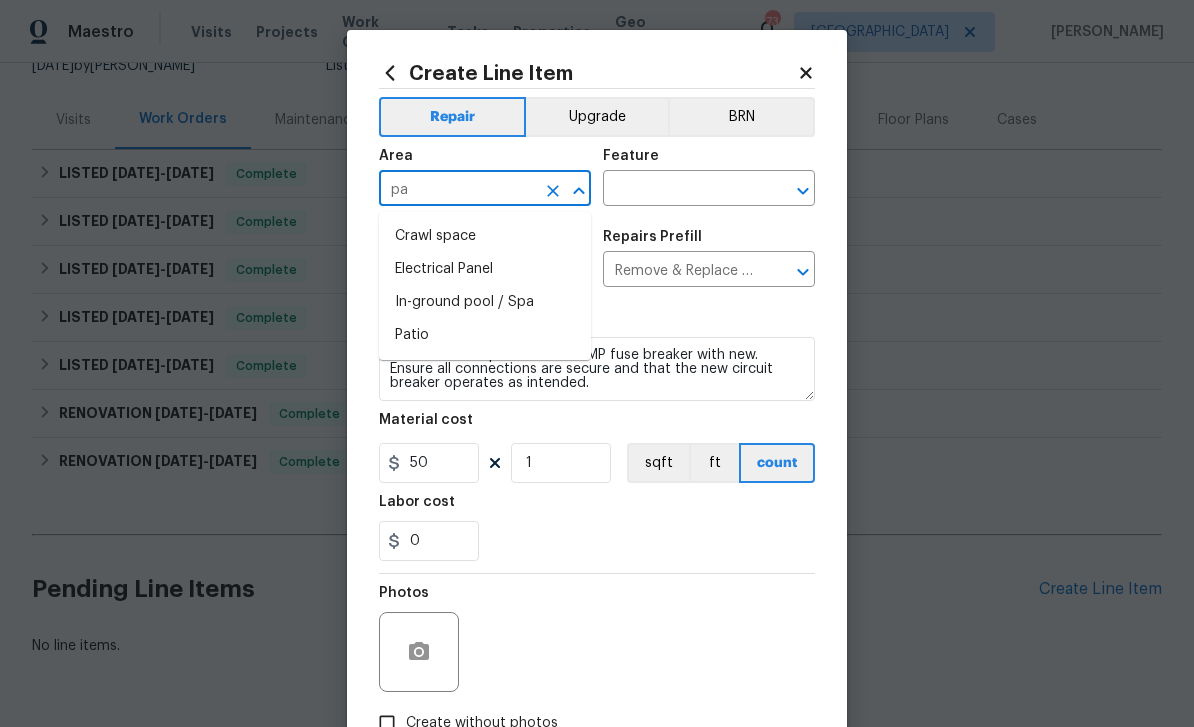 type on "p" 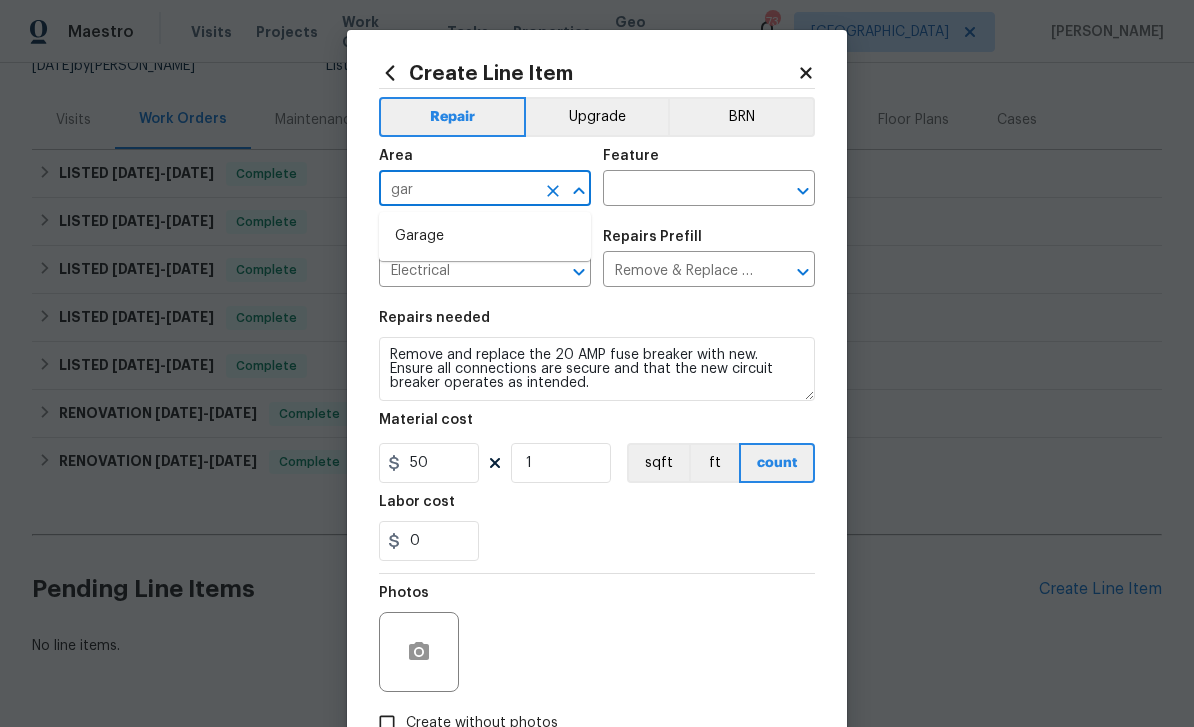 click on "Garage" at bounding box center (485, 236) 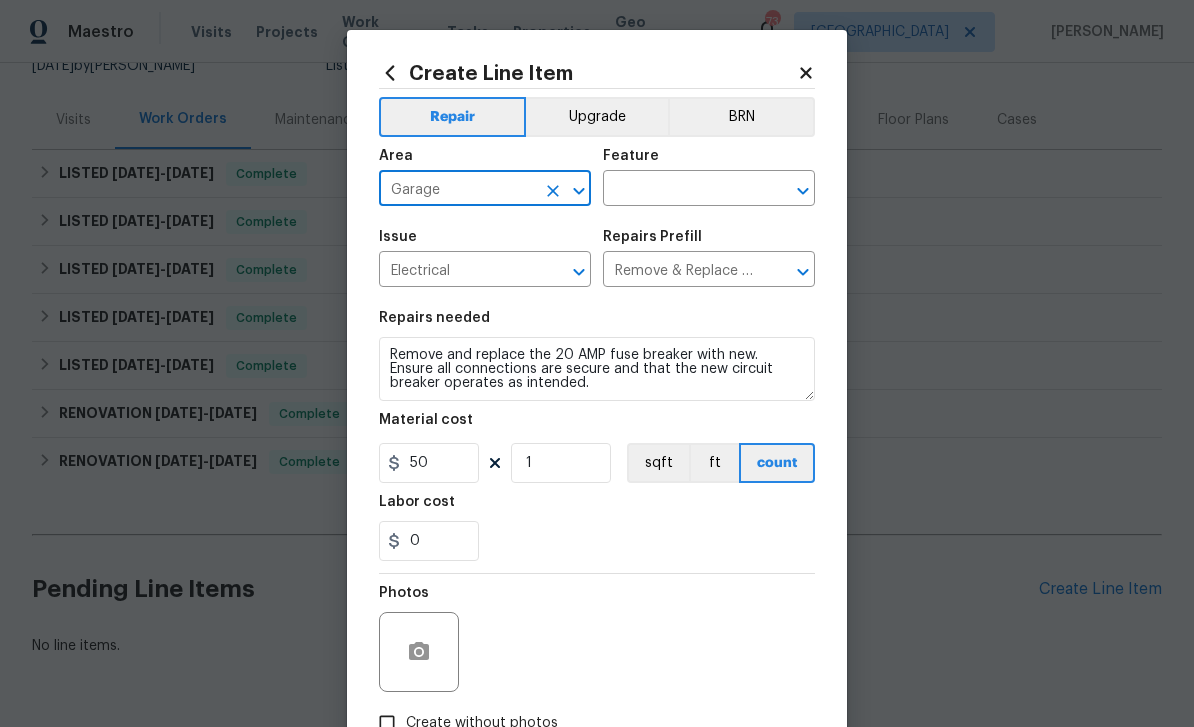 click at bounding box center (681, 190) 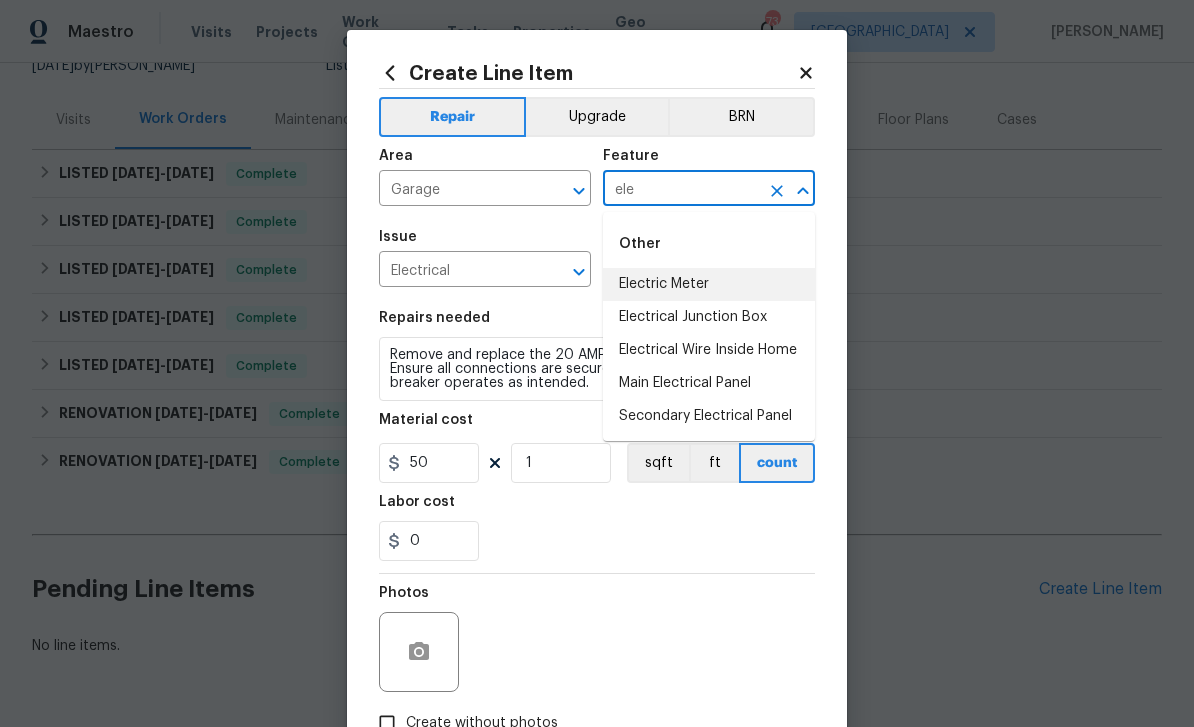 click on "Electric Meter" at bounding box center (709, 284) 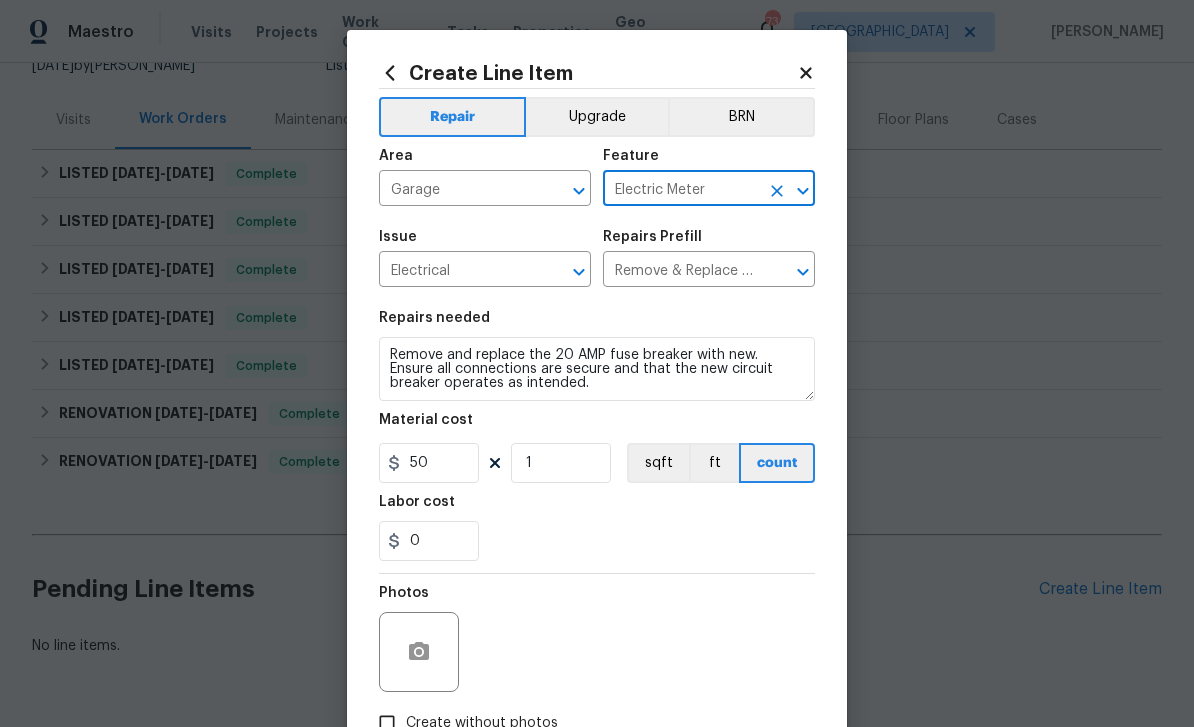 click 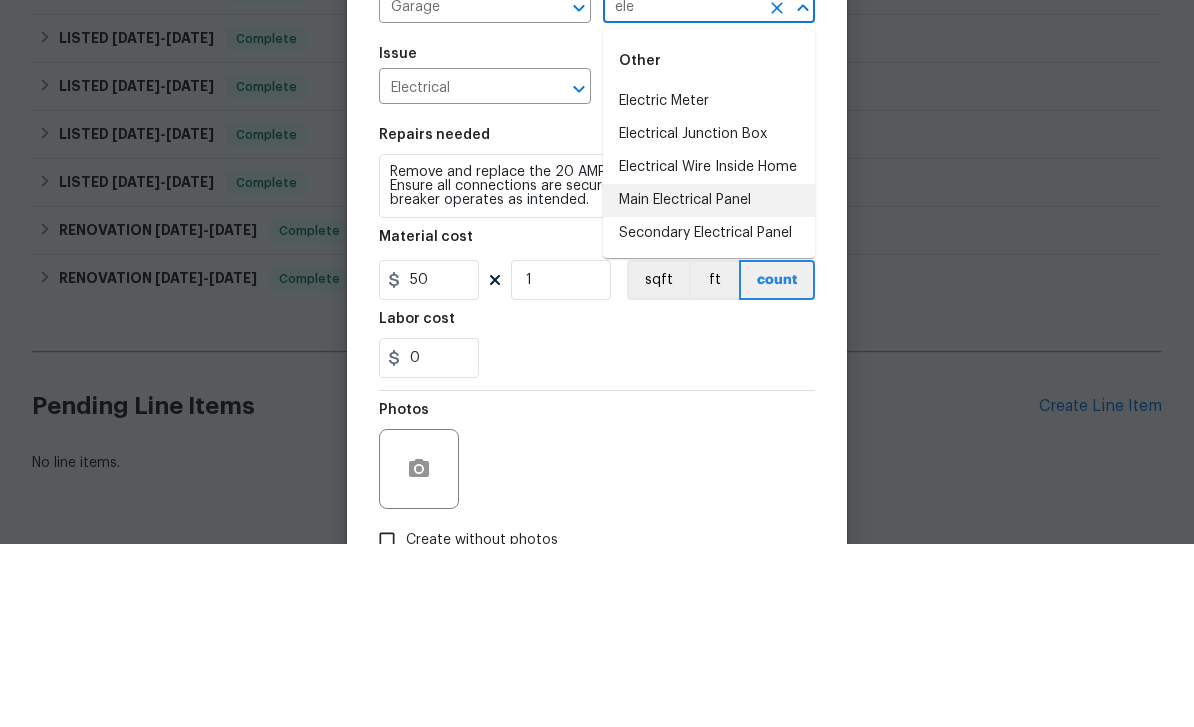 click on "Main Electrical Panel" at bounding box center [709, 383] 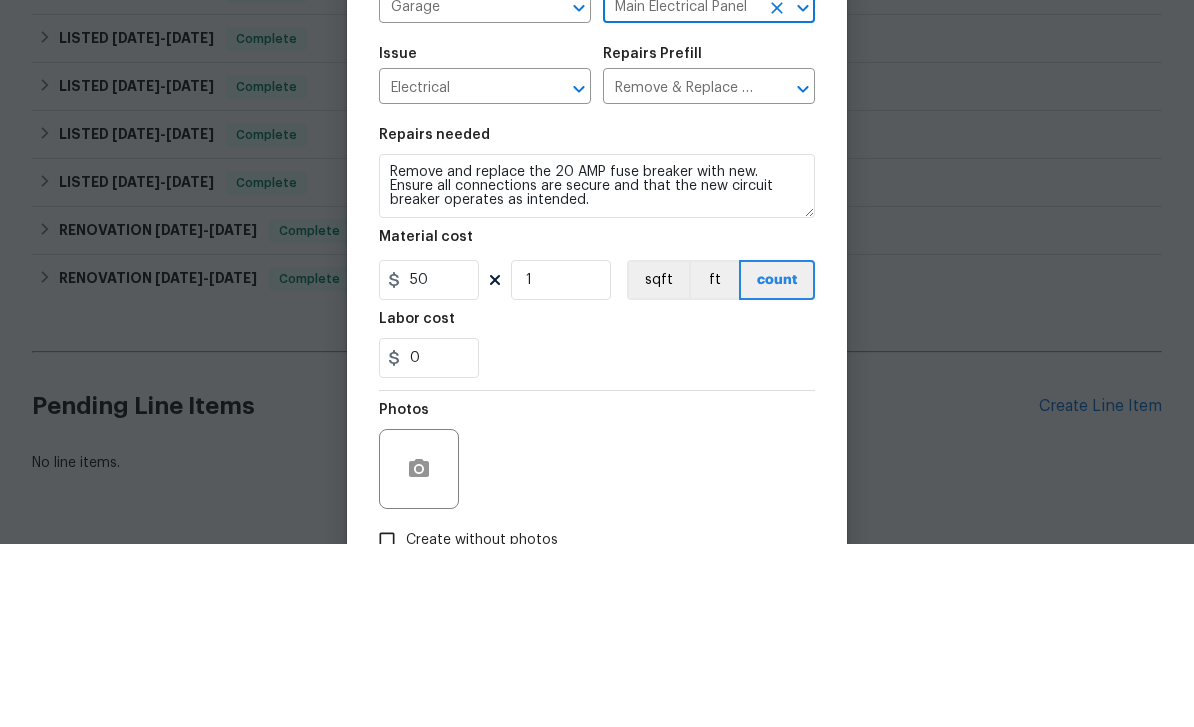 scroll, scrollTop: 64, scrollLeft: 0, axis: vertical 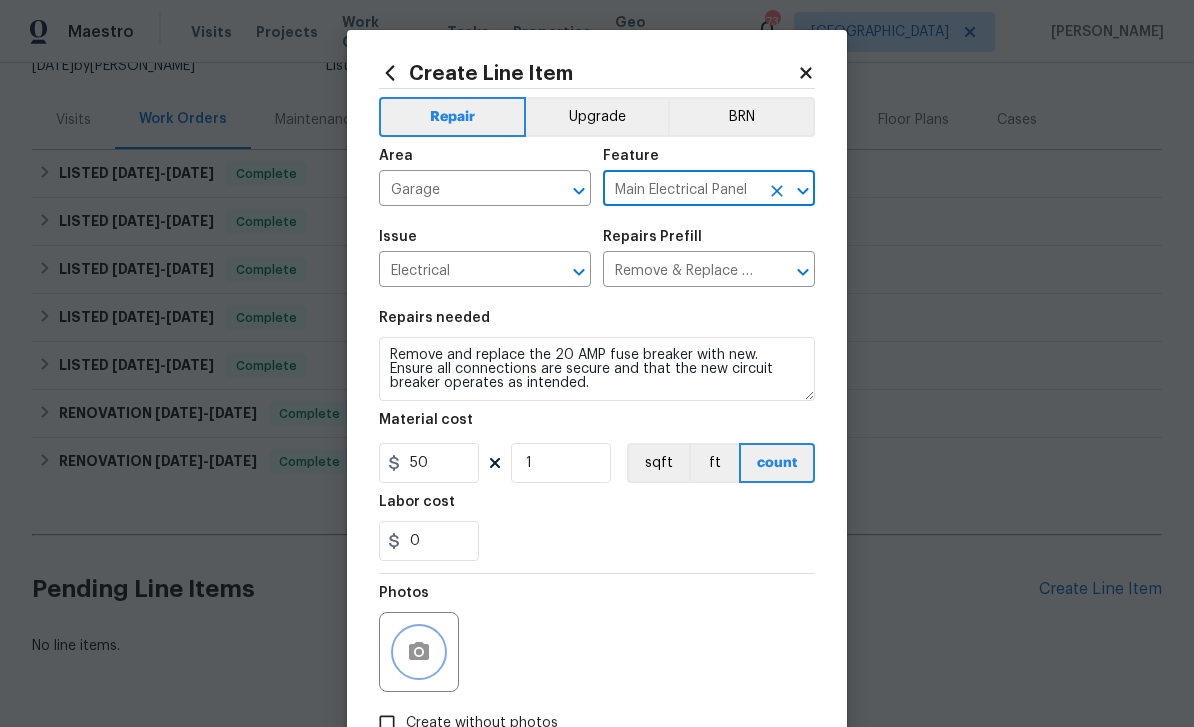 click at bounding box center (419, 652) 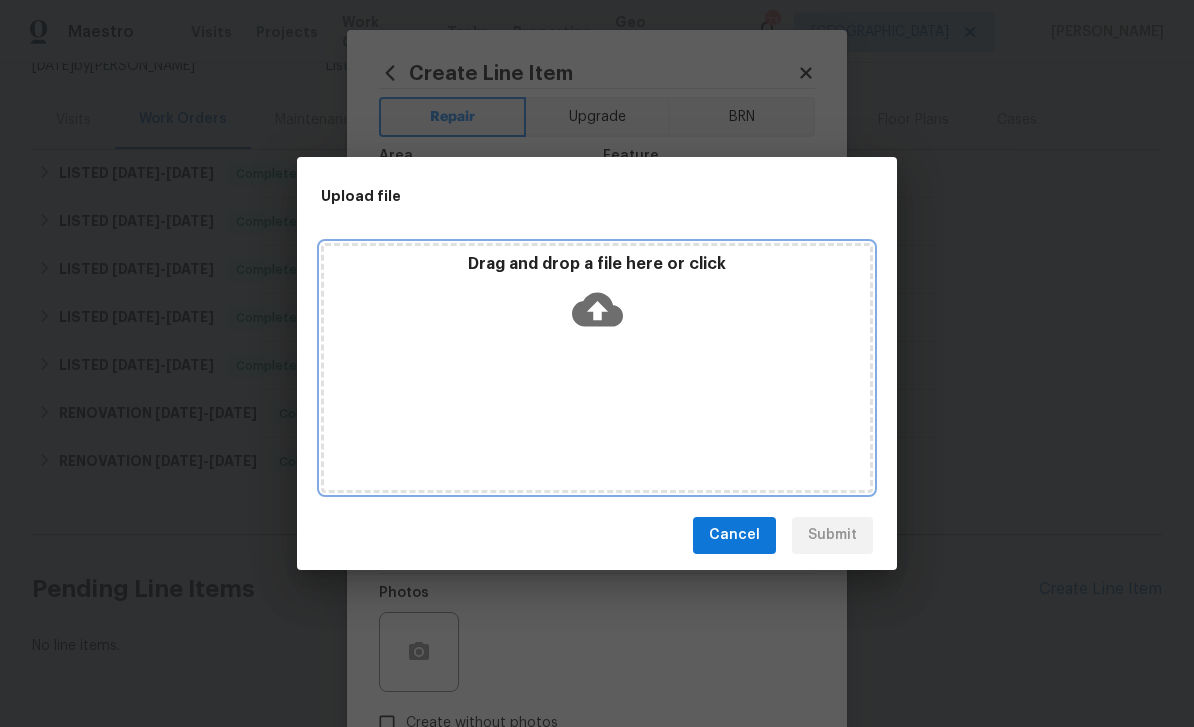 click 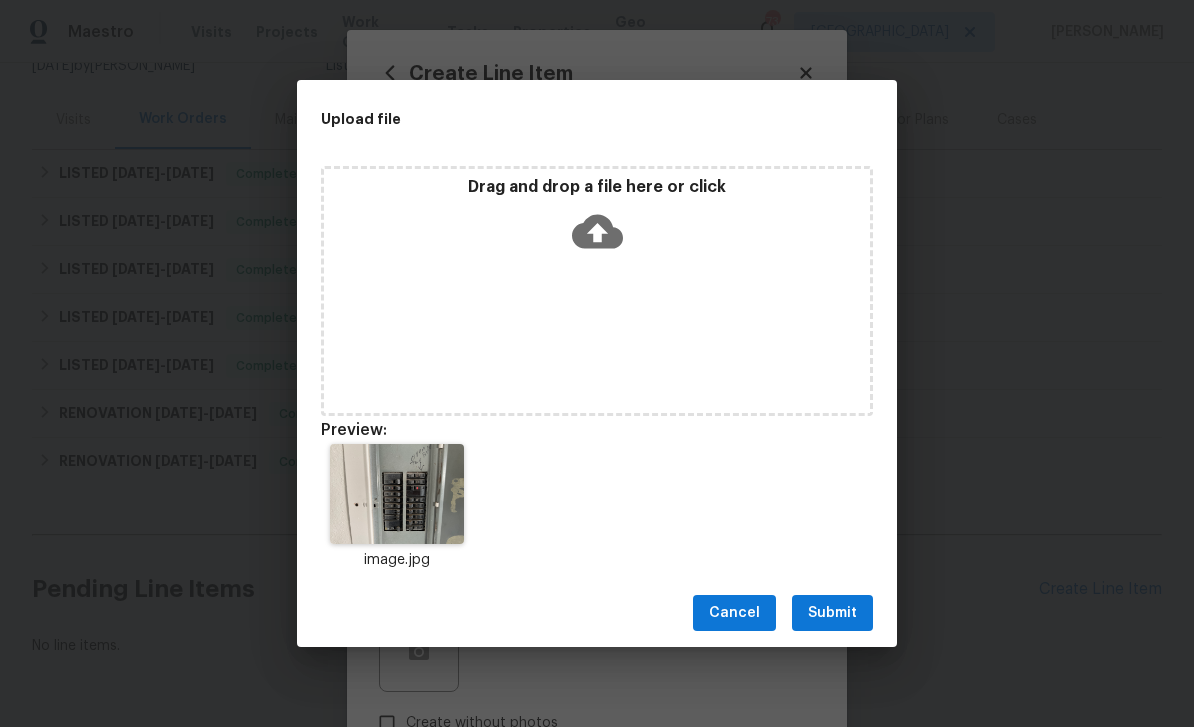 click on "Submit" at bounding box center [832, 613] 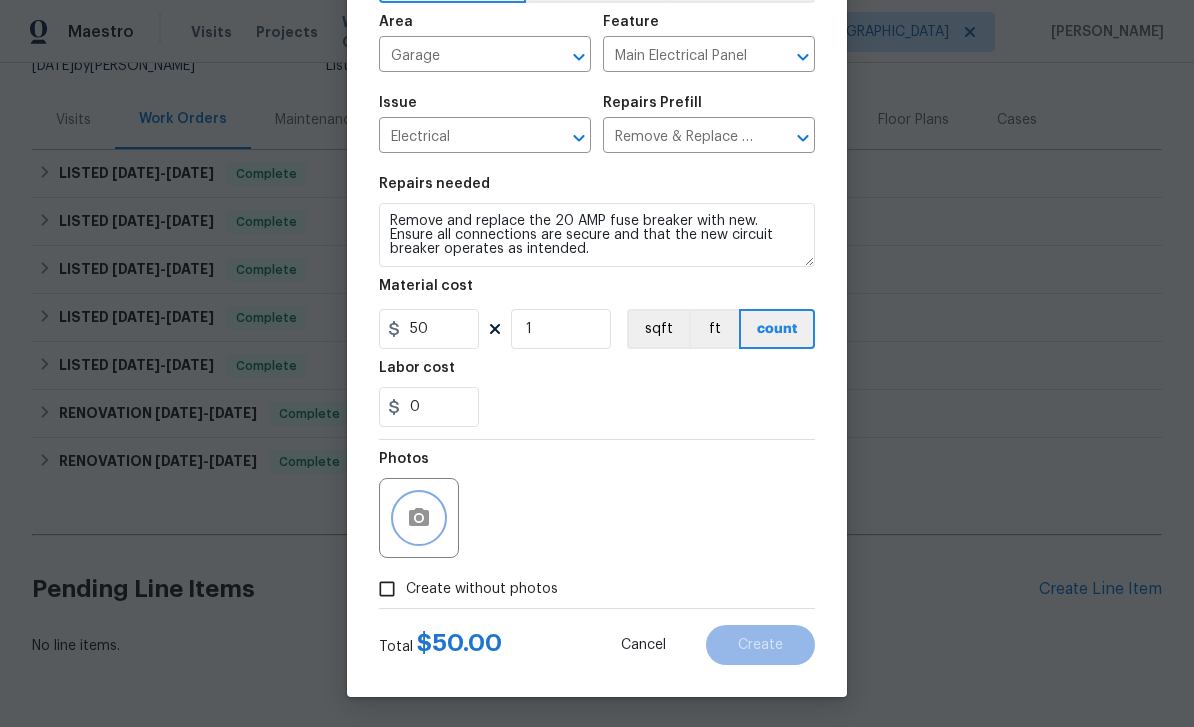 scroll, scrollTop: 138, scrollLeft: 0, axis: vertical 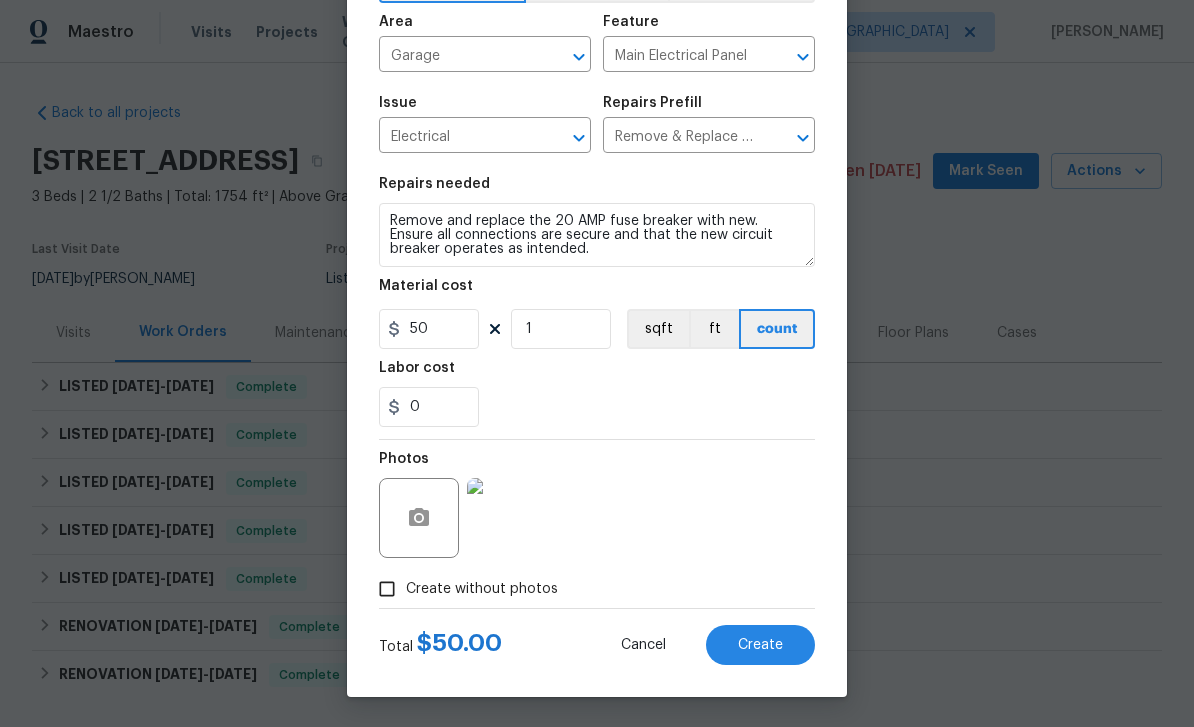 click on "Create" at bounding box center (760, 645) 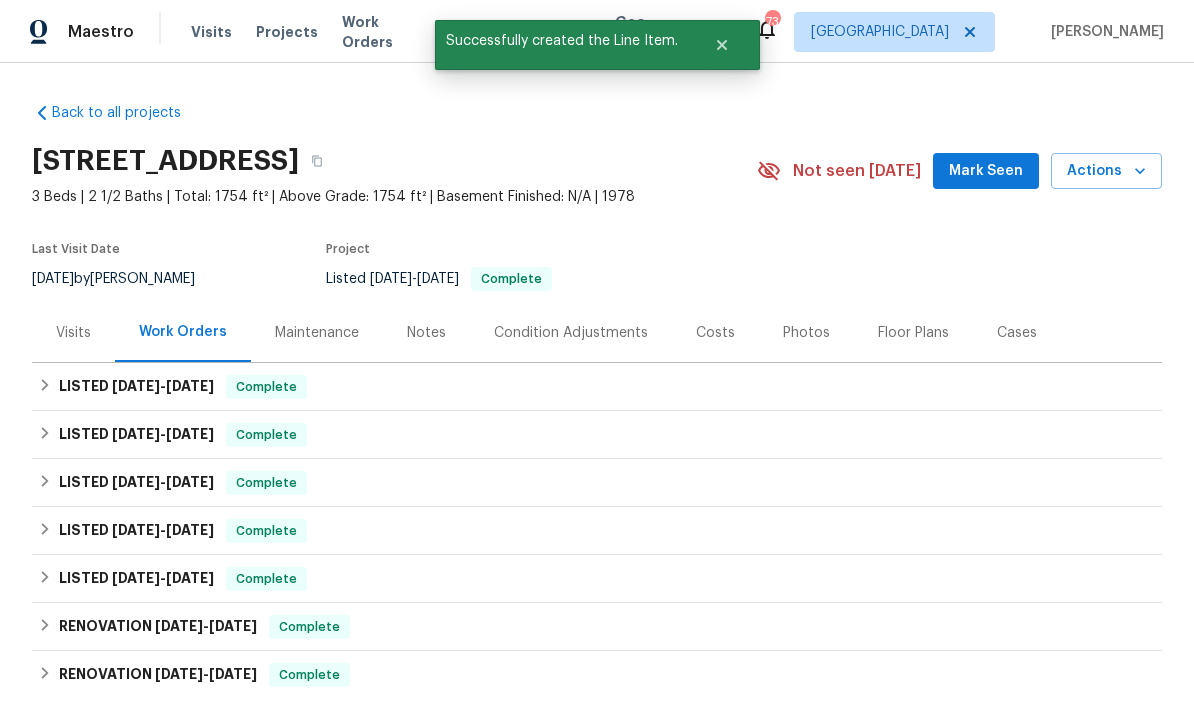 click on "Notes" at bounding box center [426, 332] 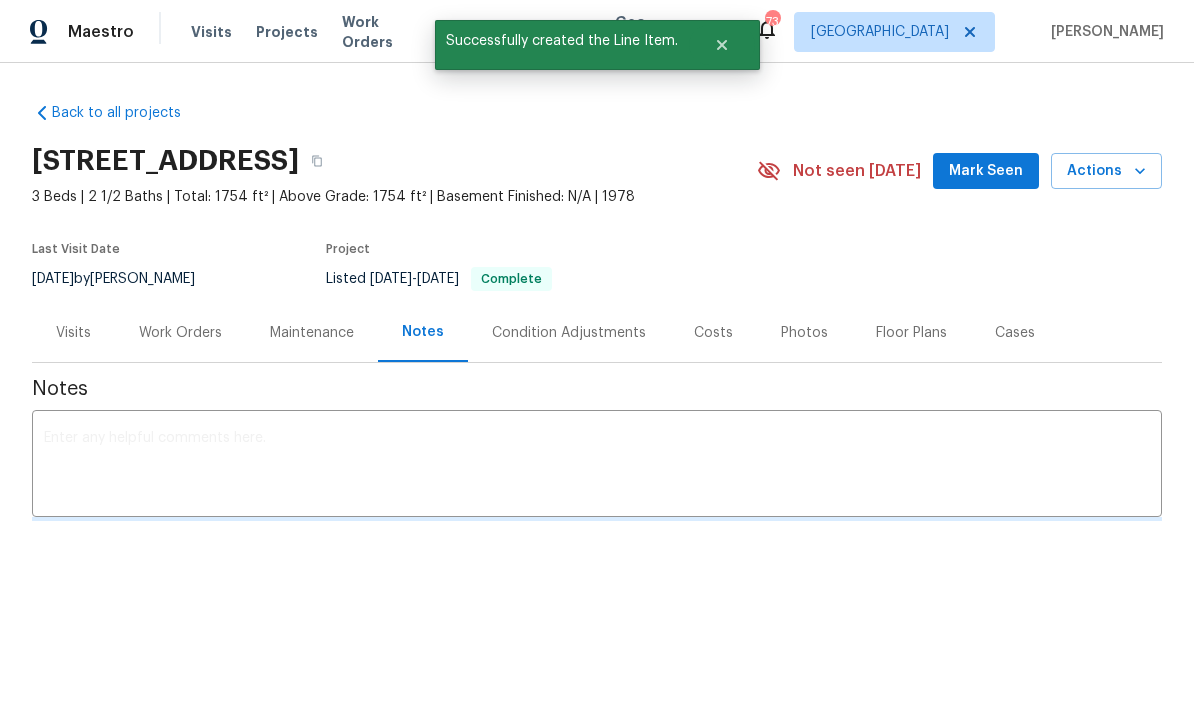 scroll, scrollTop: 0, scrollLeft: 0, axis: both 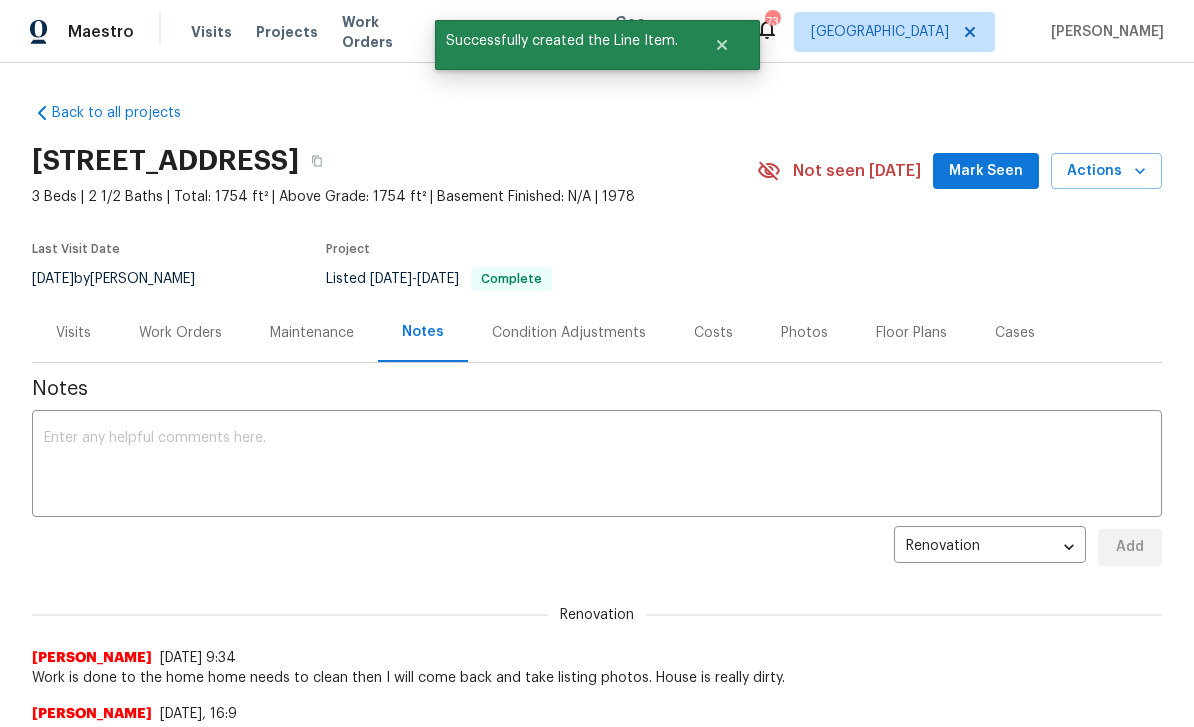 click at bounding box center [597, 466] 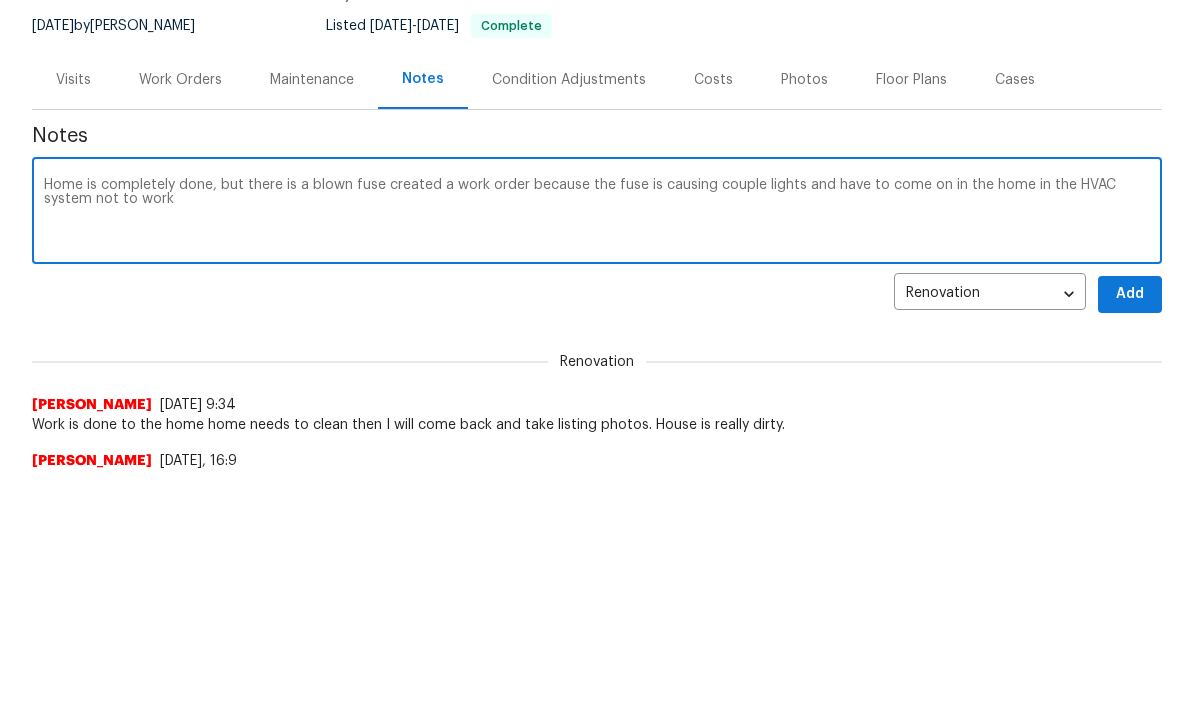 type on "Home is completely done, but there is a blown fuse created a work order because the fuse is causing couple lights and have to come on in the home in the HVAC system not to work" 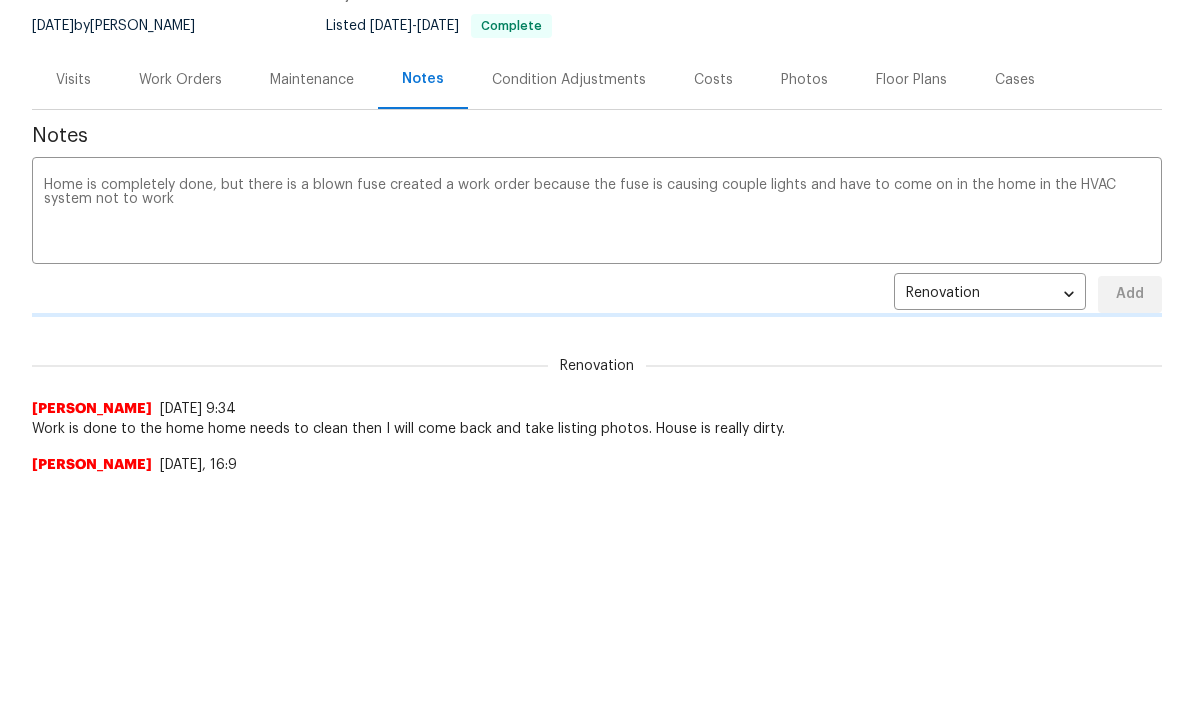 scroll, scrollTop: 253, scrollLeft: 0, axis: vertical 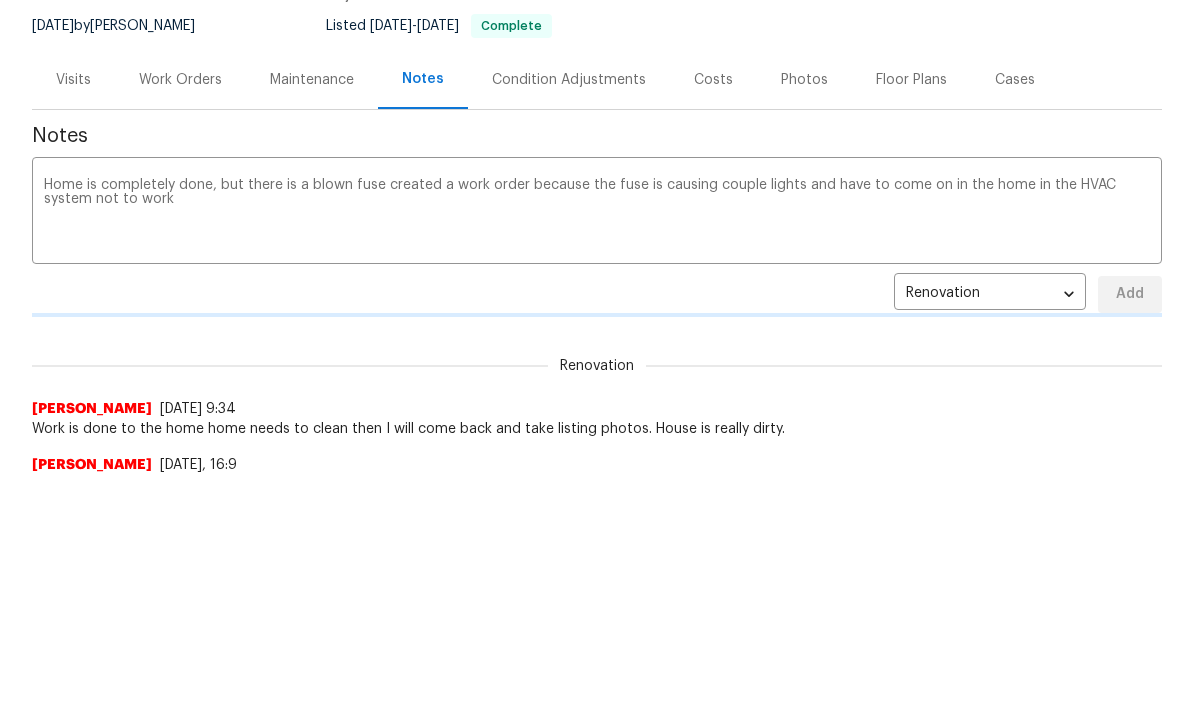 type 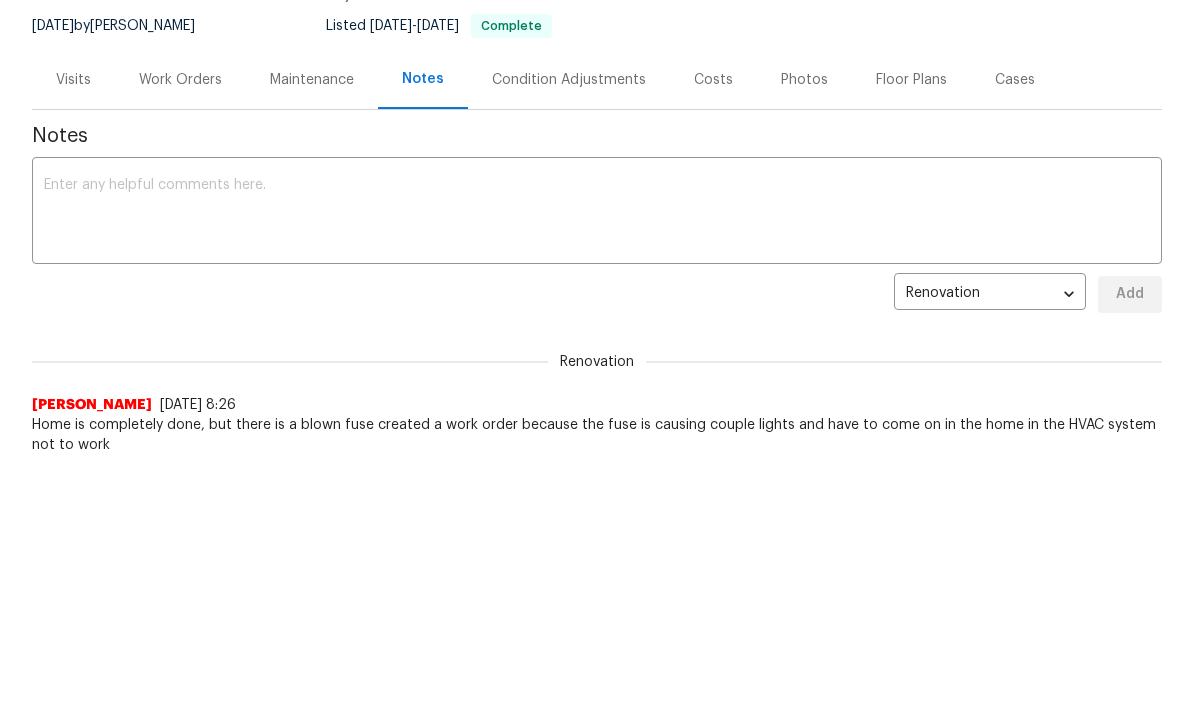 click on "Work Orders" at bounding box center [180, 79] 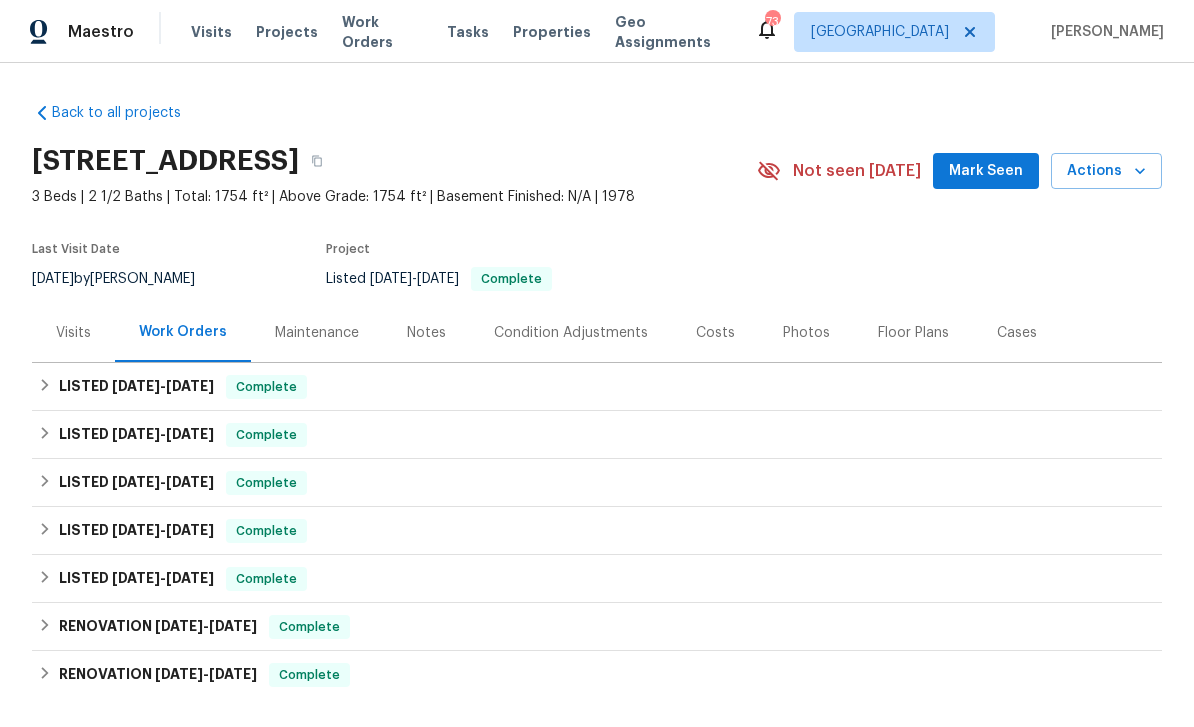 scroll, scrollTop: 0, scrollLeft: 0, axis: both 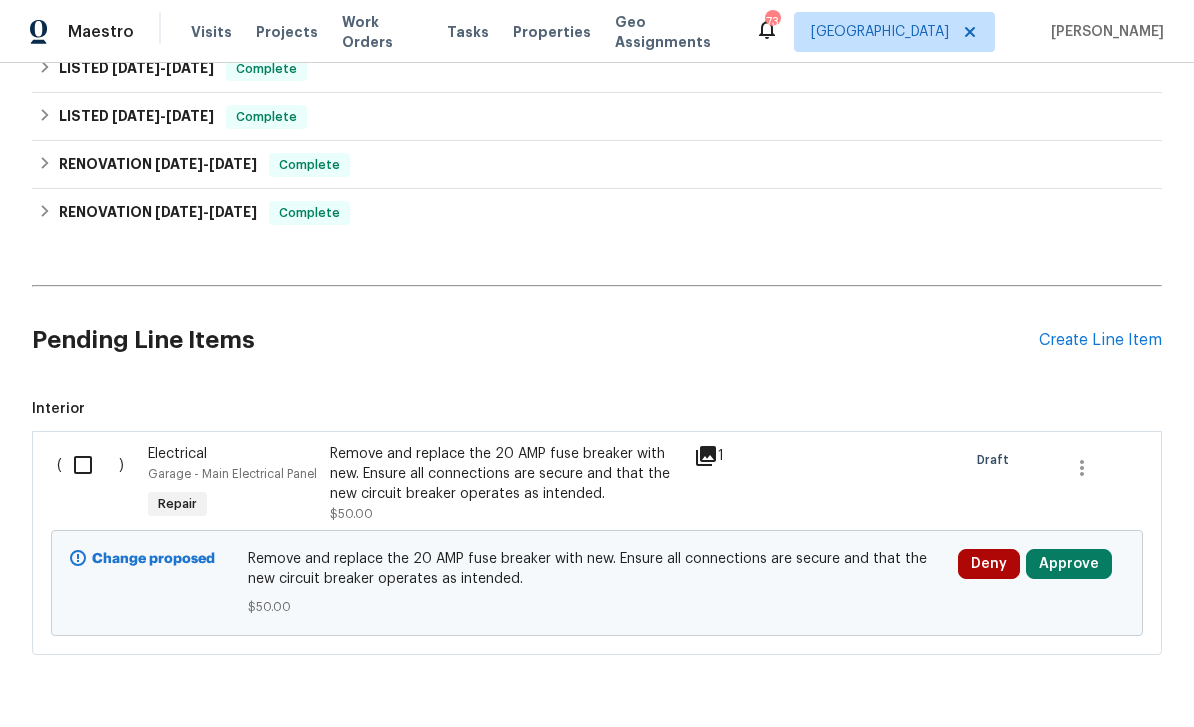click at bounding box center (90, 465) 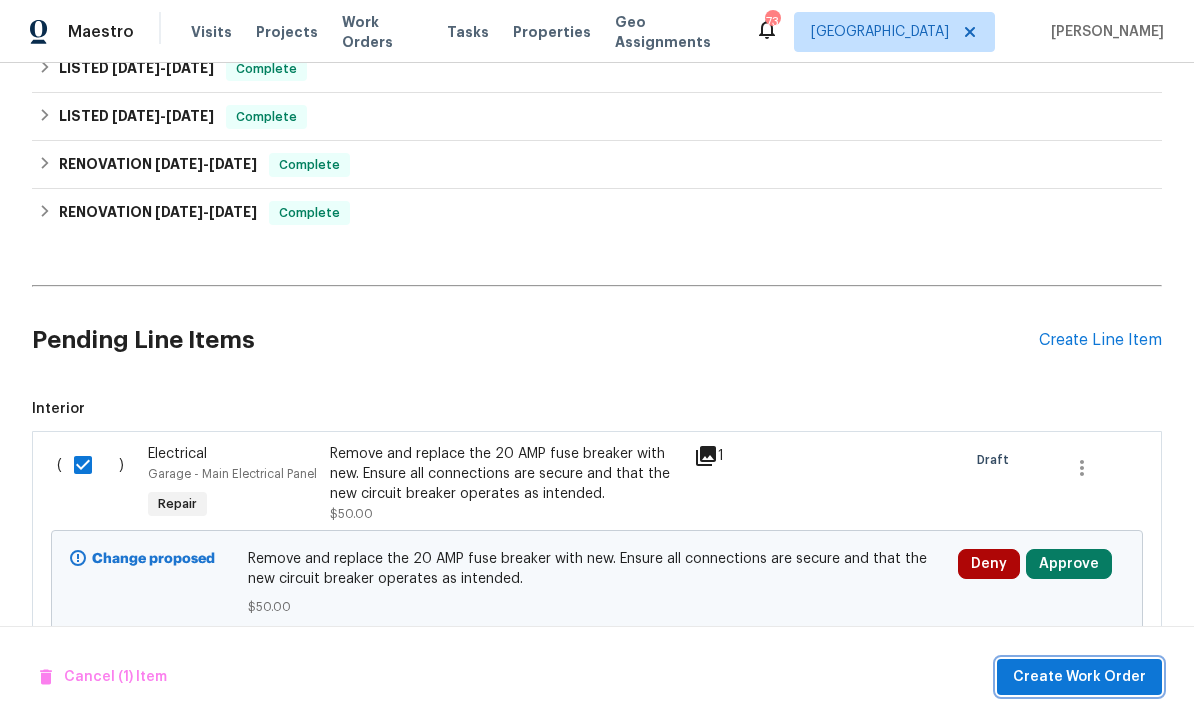 click on "Create Work Order" at bounding box center [1079, 677] 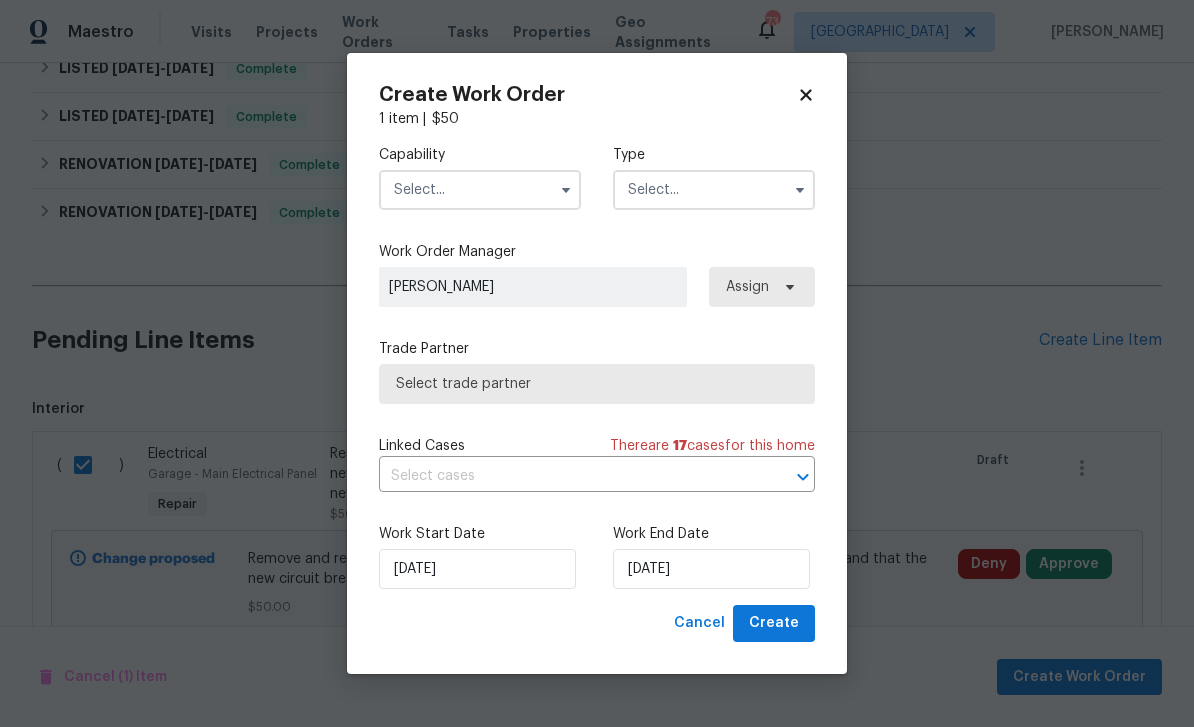click at bounding box center [714, 190] 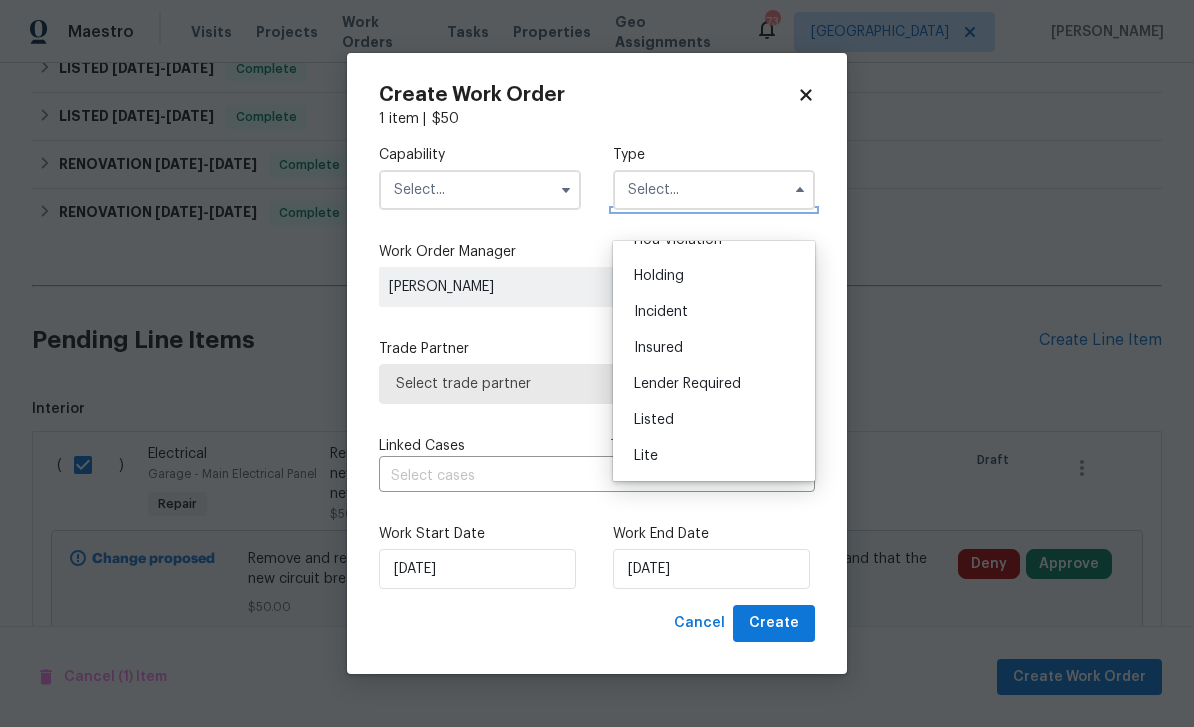 scroll, scrollTop: 59, scrollLeft: 0, axis: vertical 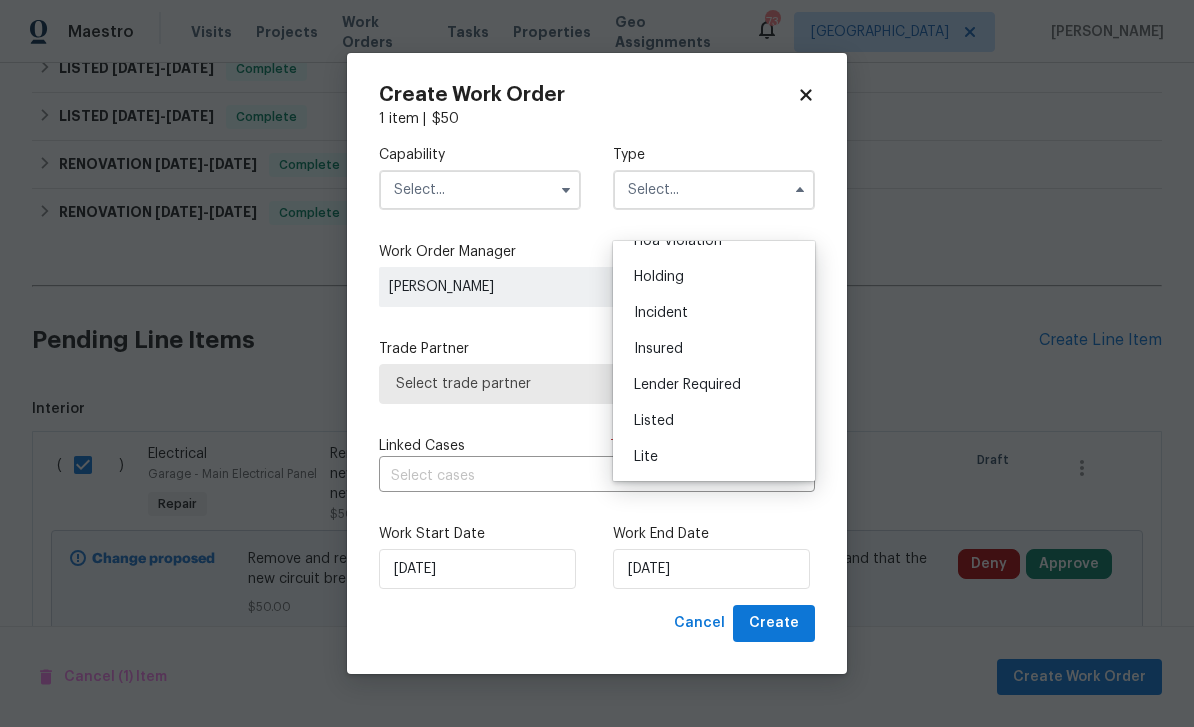 click on "Listed" at bounding box center [714, 421] 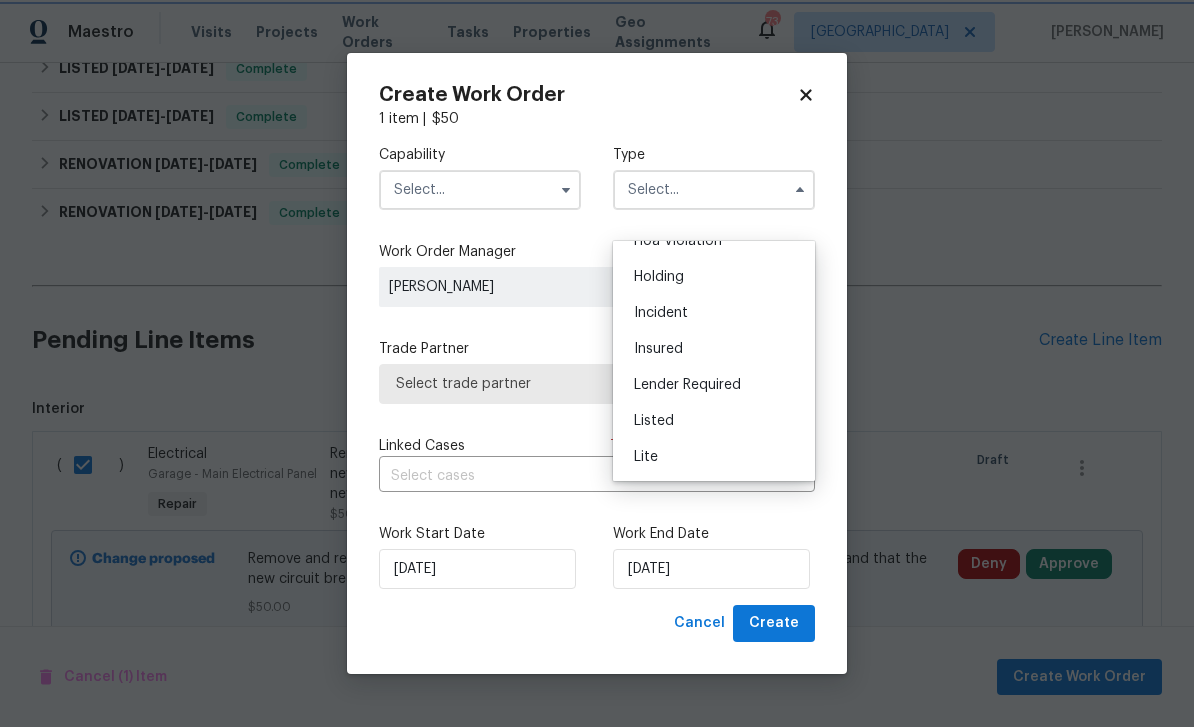 type on "Listed" 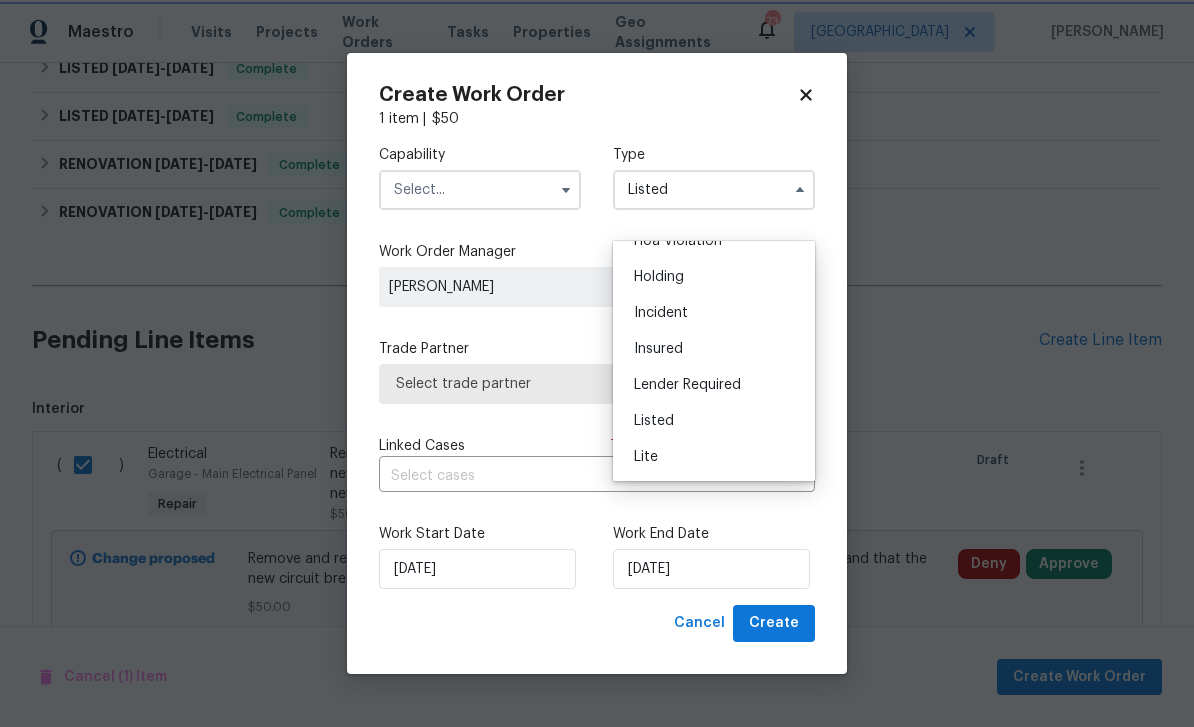 scroll, scrollTop: 0, scrollLeft: 0, axis: both 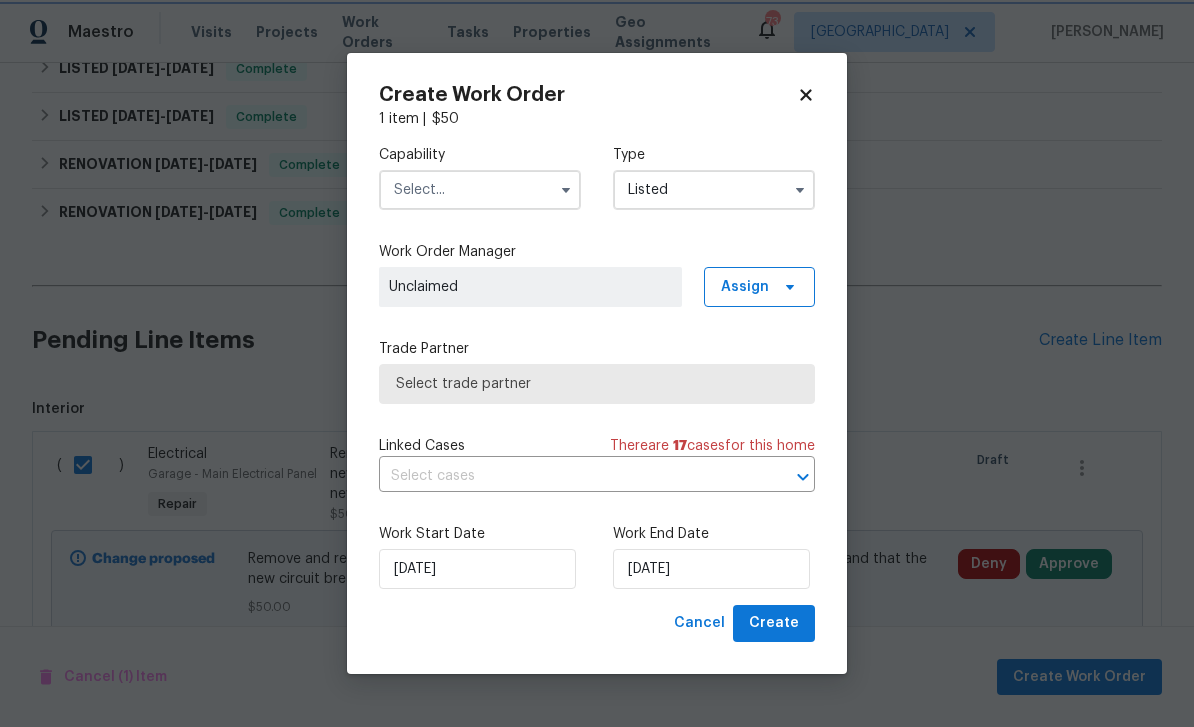 click at bounding box center (566, 190) 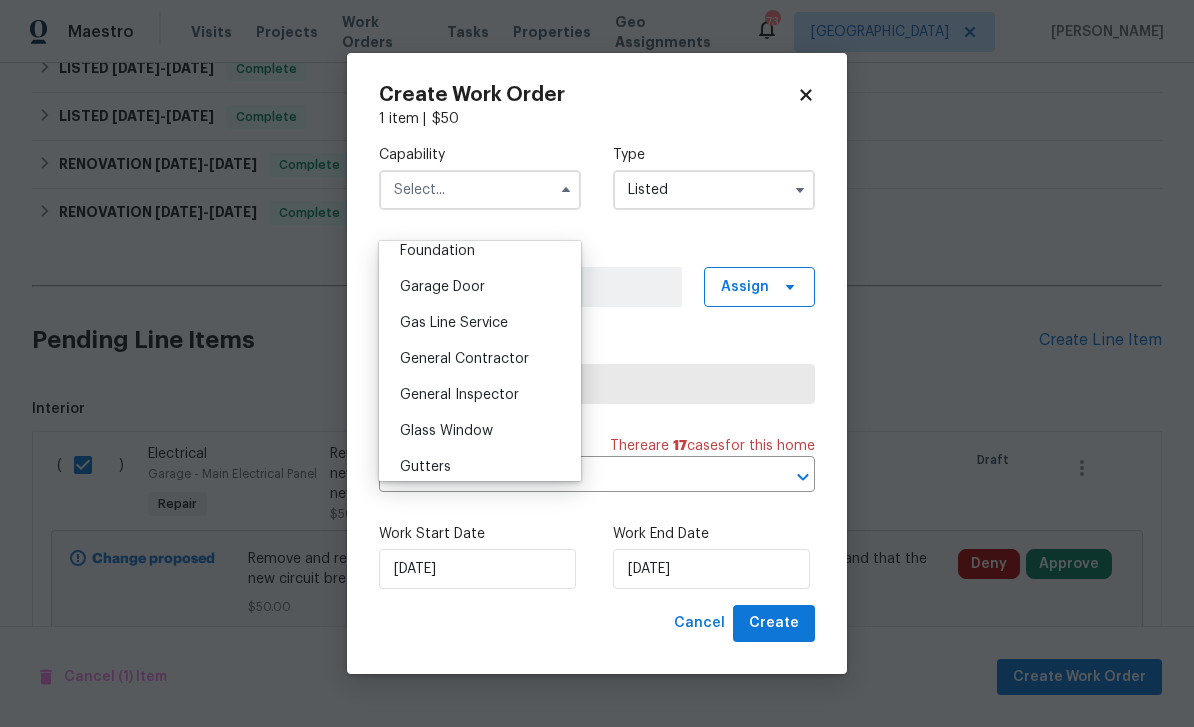 scroll, scrollTop: 905, scrollLeft: 0, axis: vertical 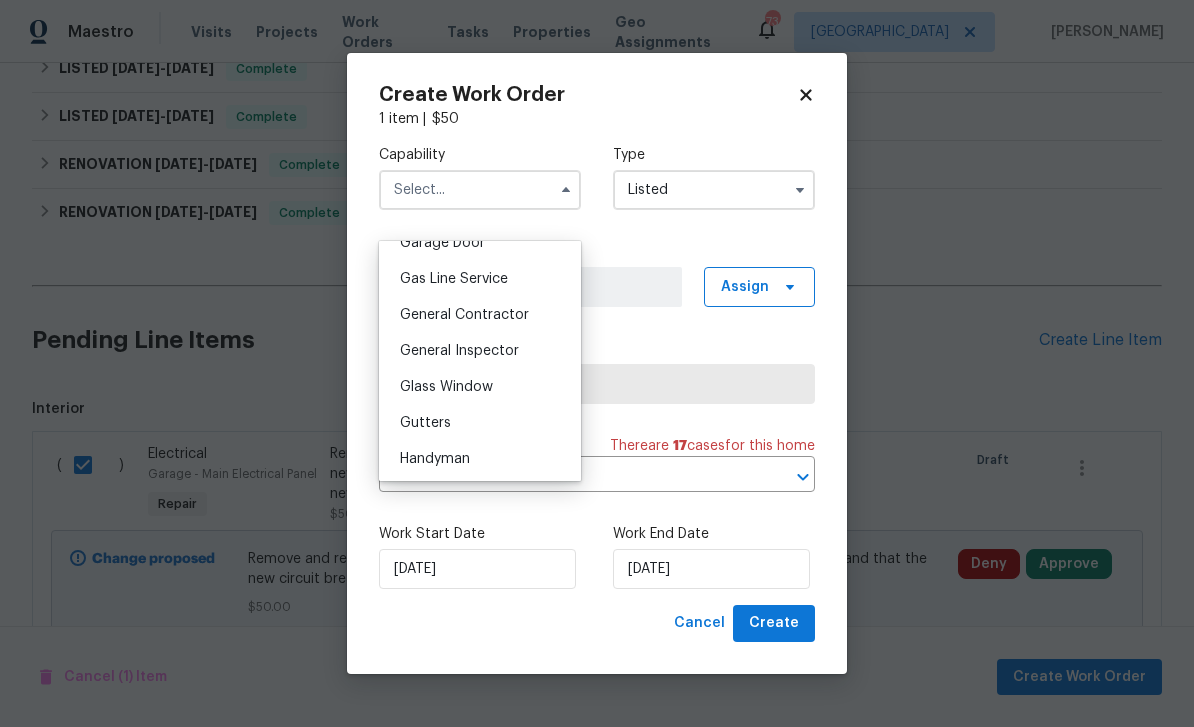 click on "General Contractor" at bounding box center [480, 315] 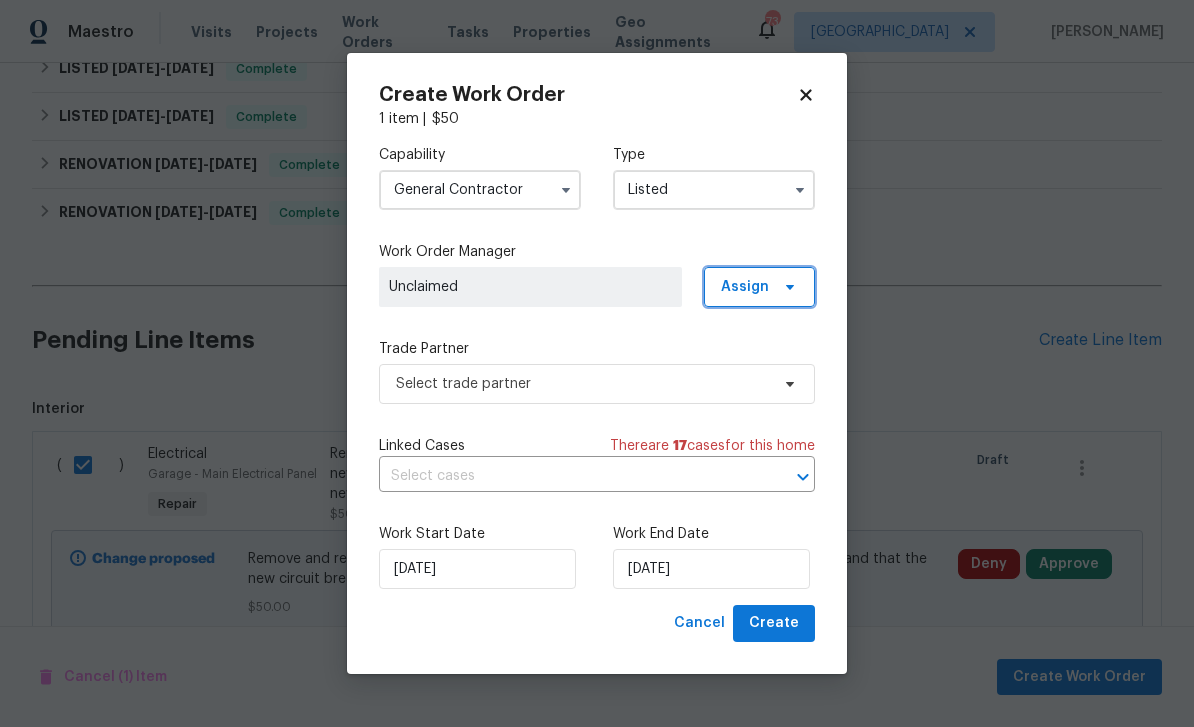 click 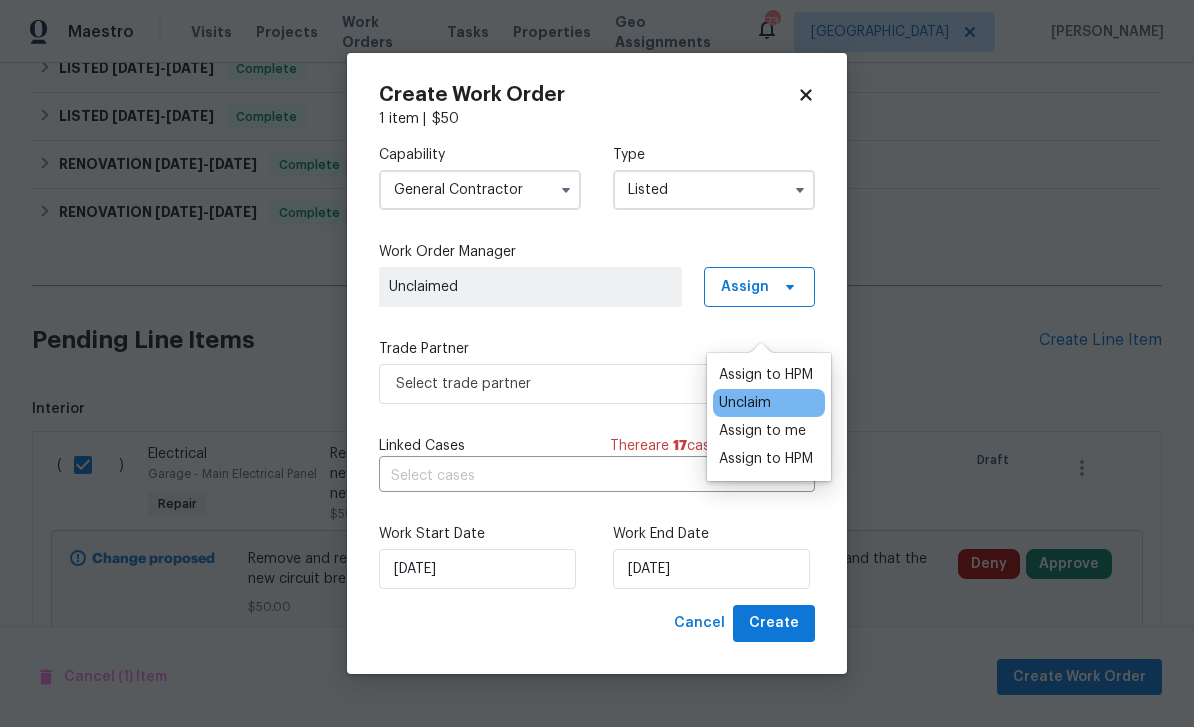 click on "Assign to HPM" at bounding box center (766, 375) 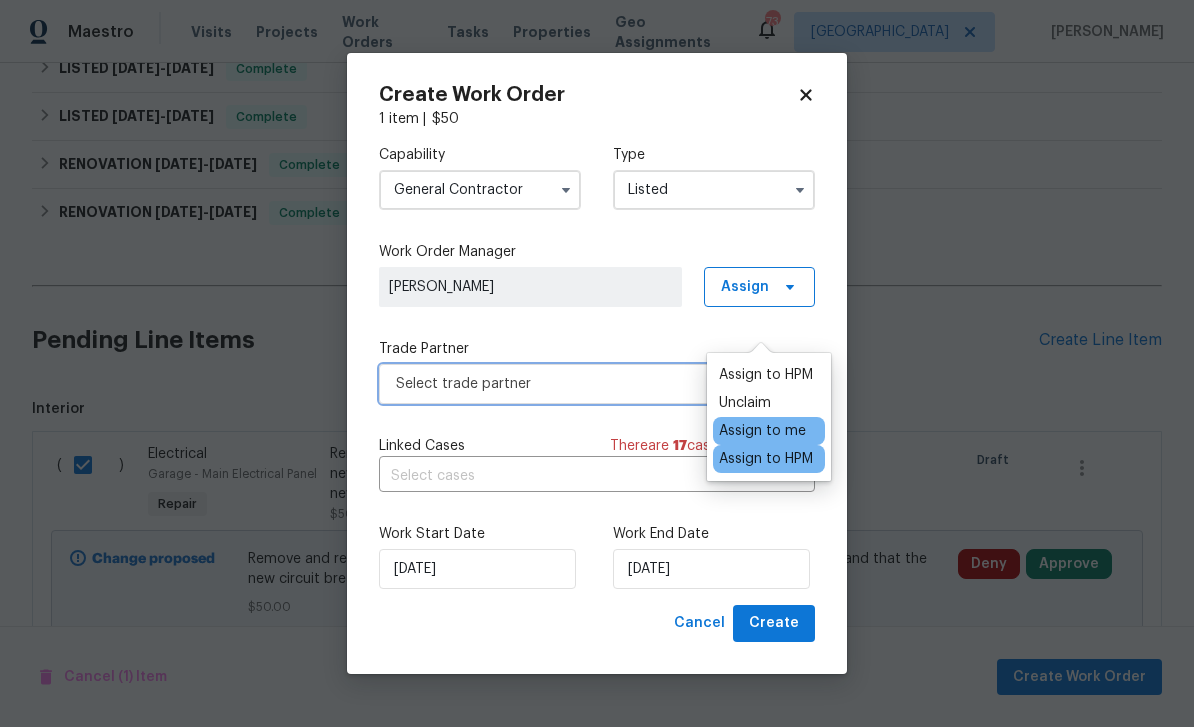 click on "Select trade partner" at bounding box center [582, 384] 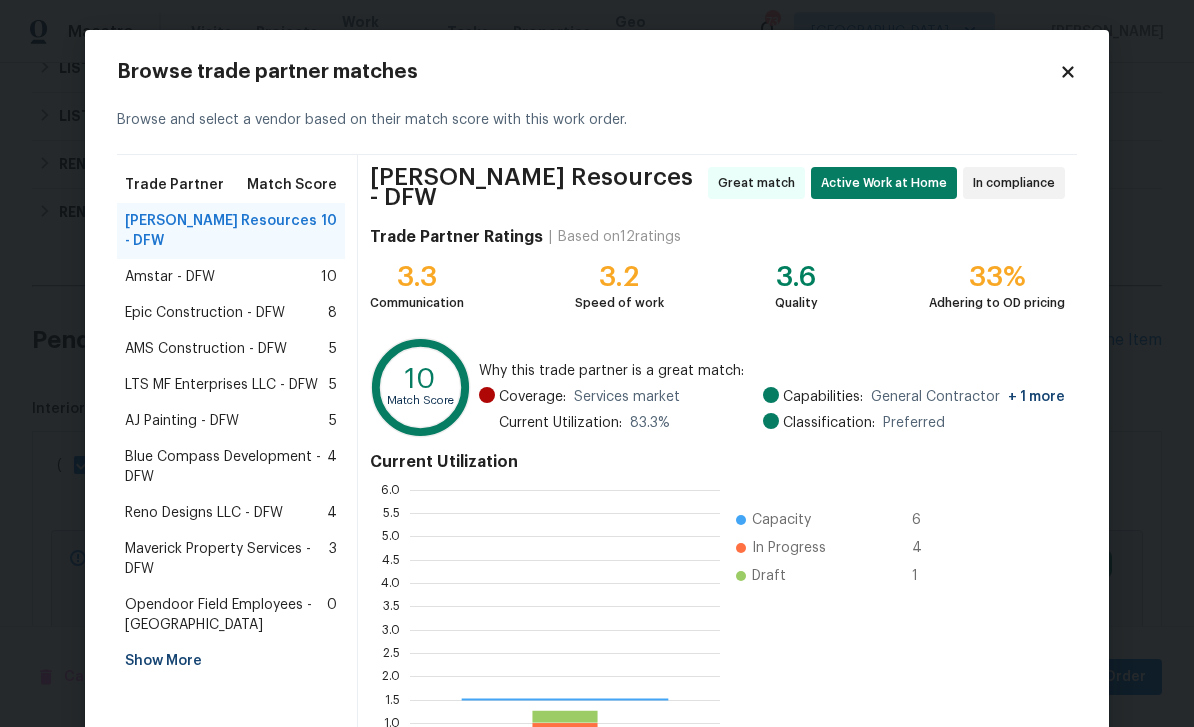 scroll, scrollTop: 2, scrollLeft: 2, axis: both 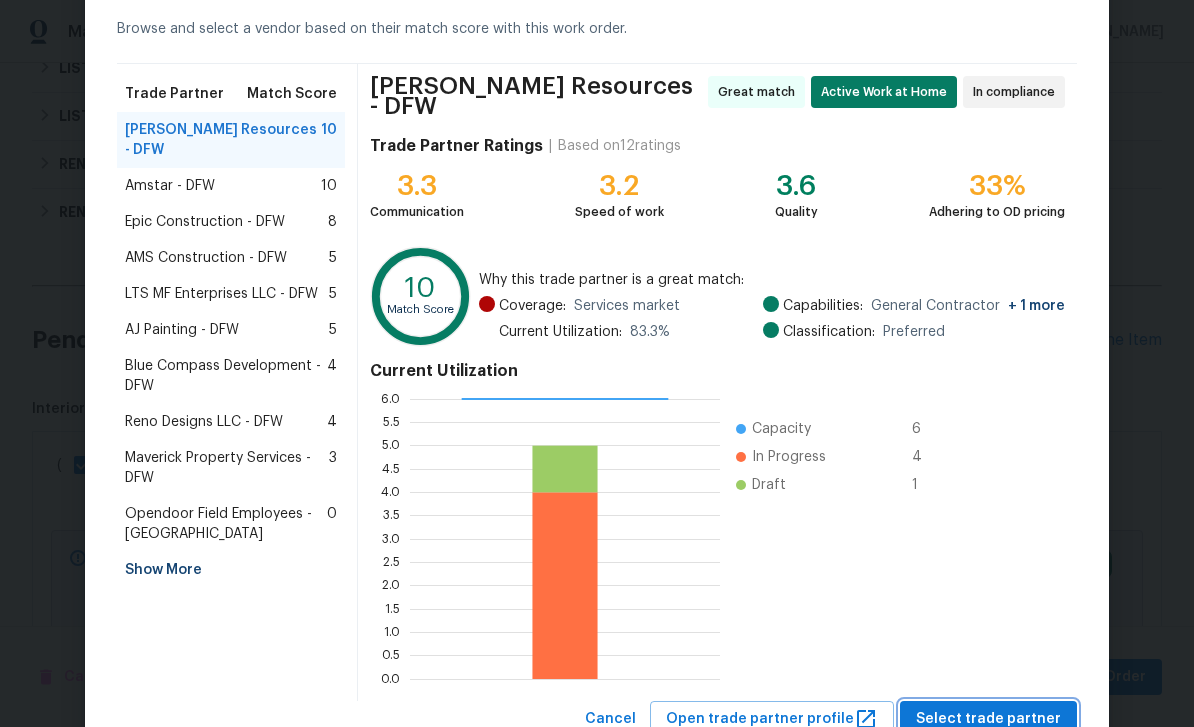 click on "Select trade partner" at bounding box center (988, 719) 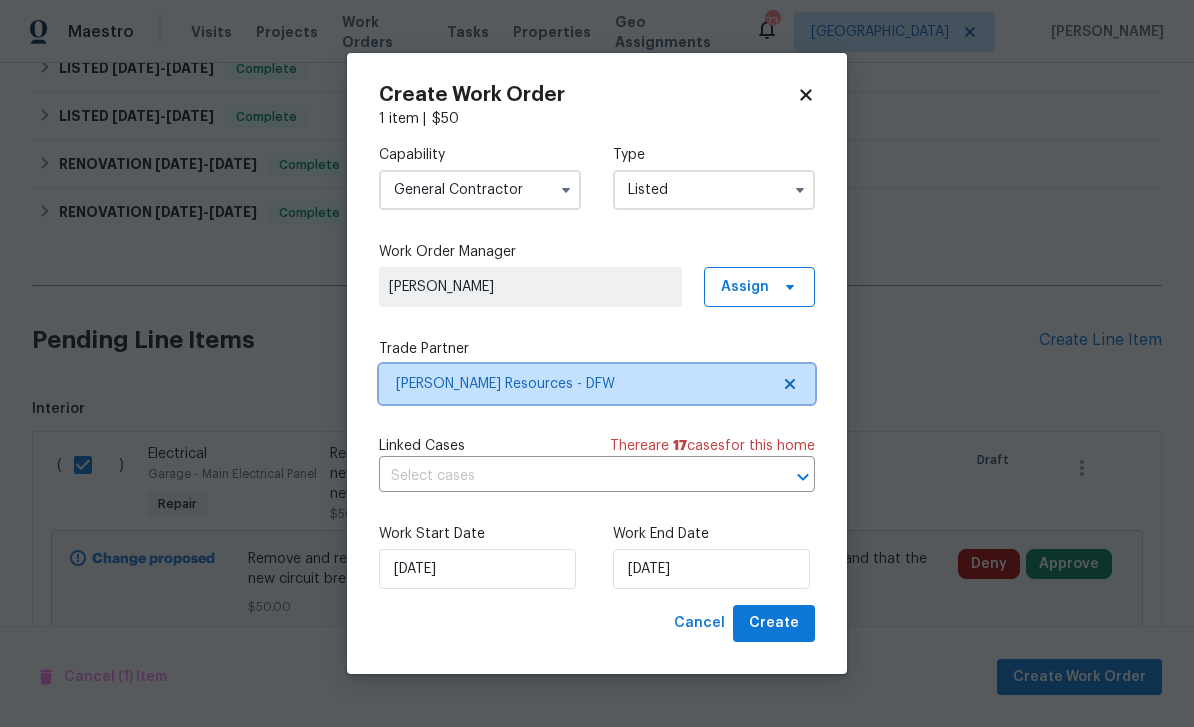 scroll, scrollTop: 0, scrollLeft: 0, axis: both 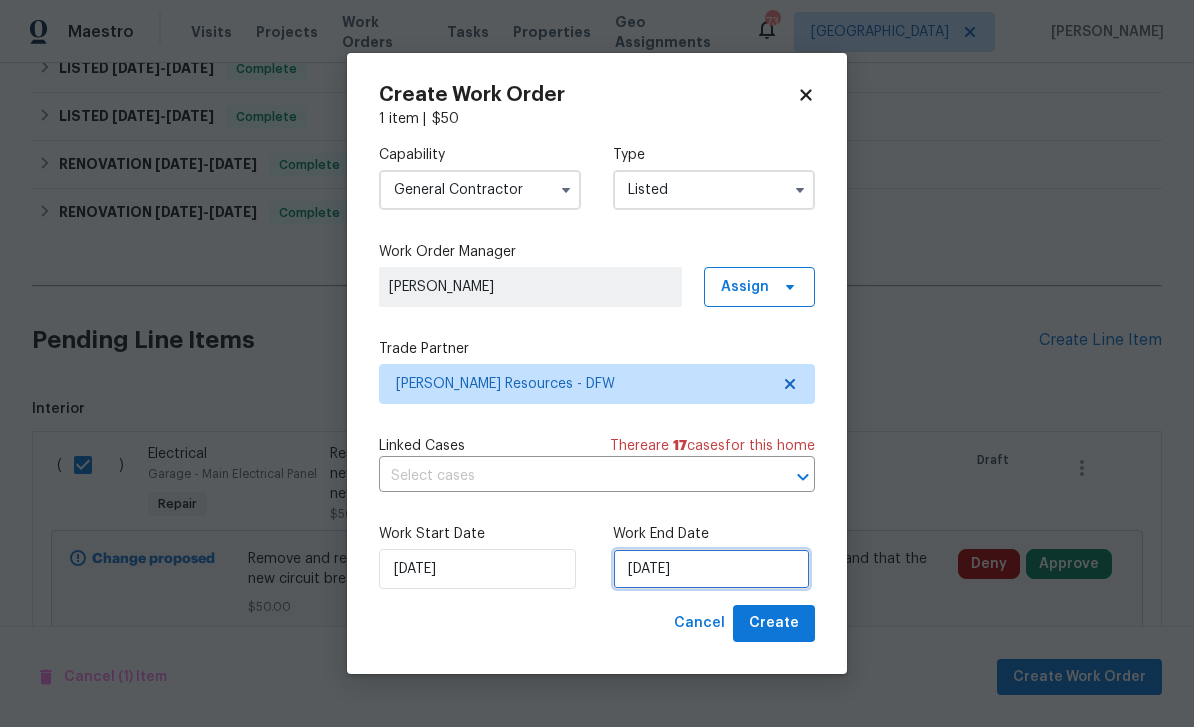 click on "[DATE]" at bounding box center [711, 569] 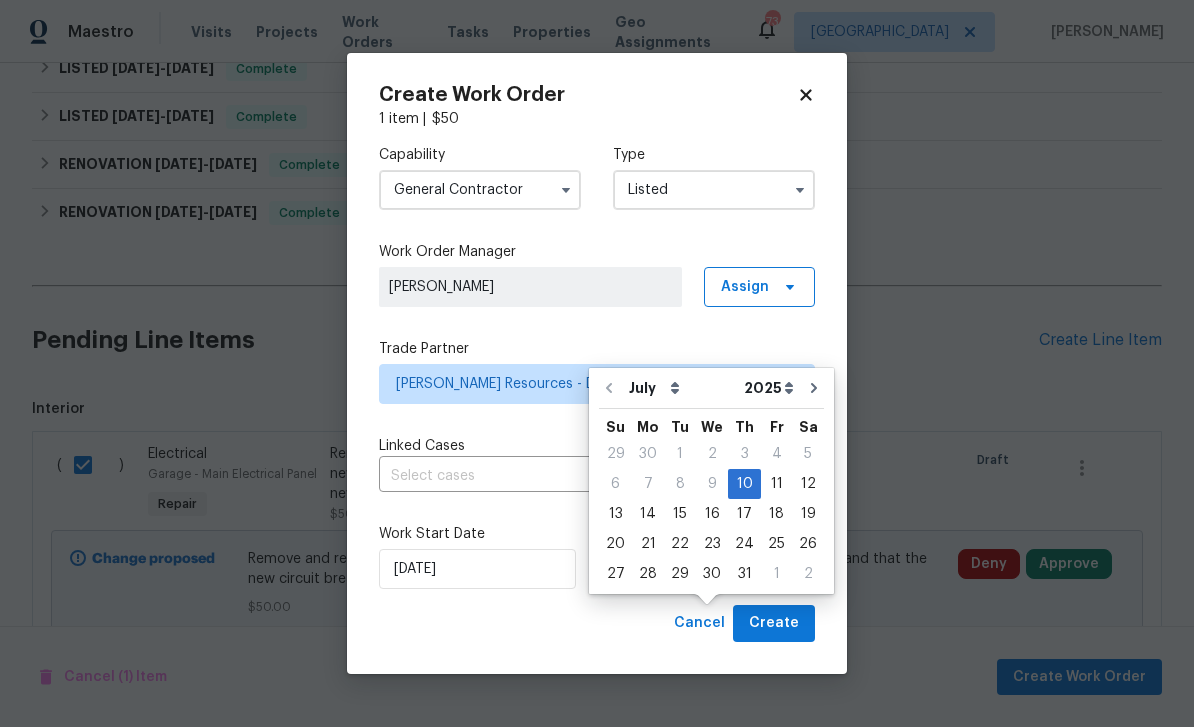 scroll, scrollTop: 57, scrollLeft: 0, axis: vertical 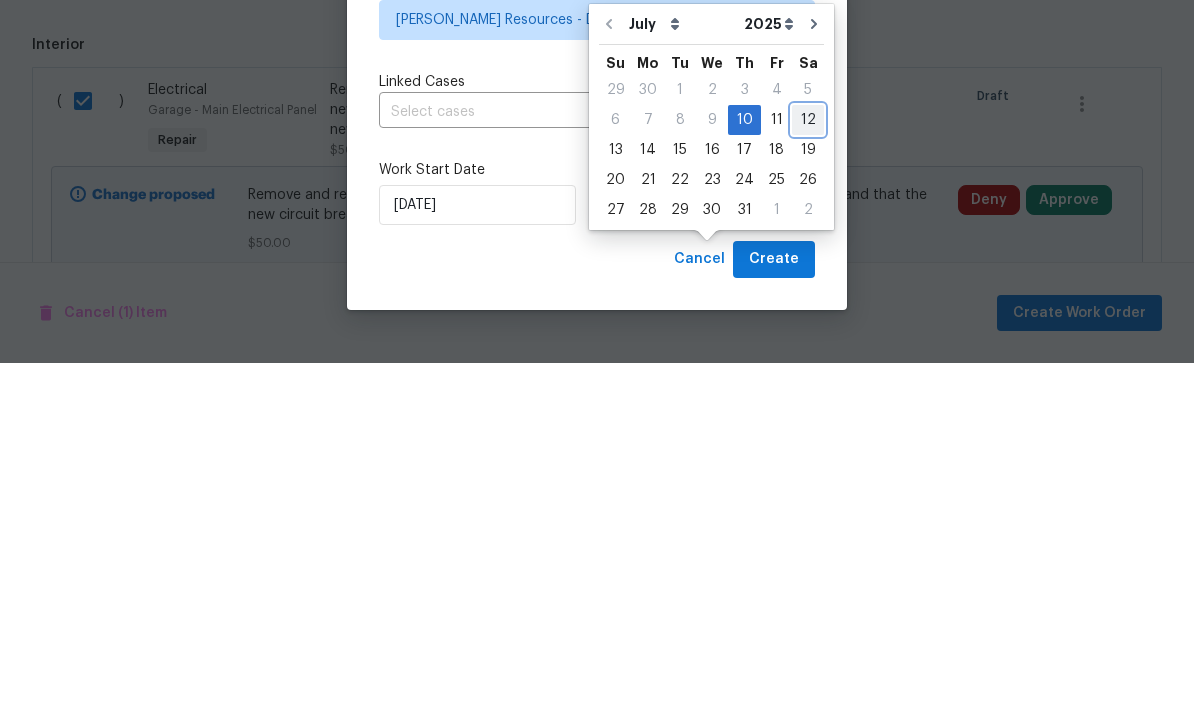 click on "12" at bounding box center [808, 484] 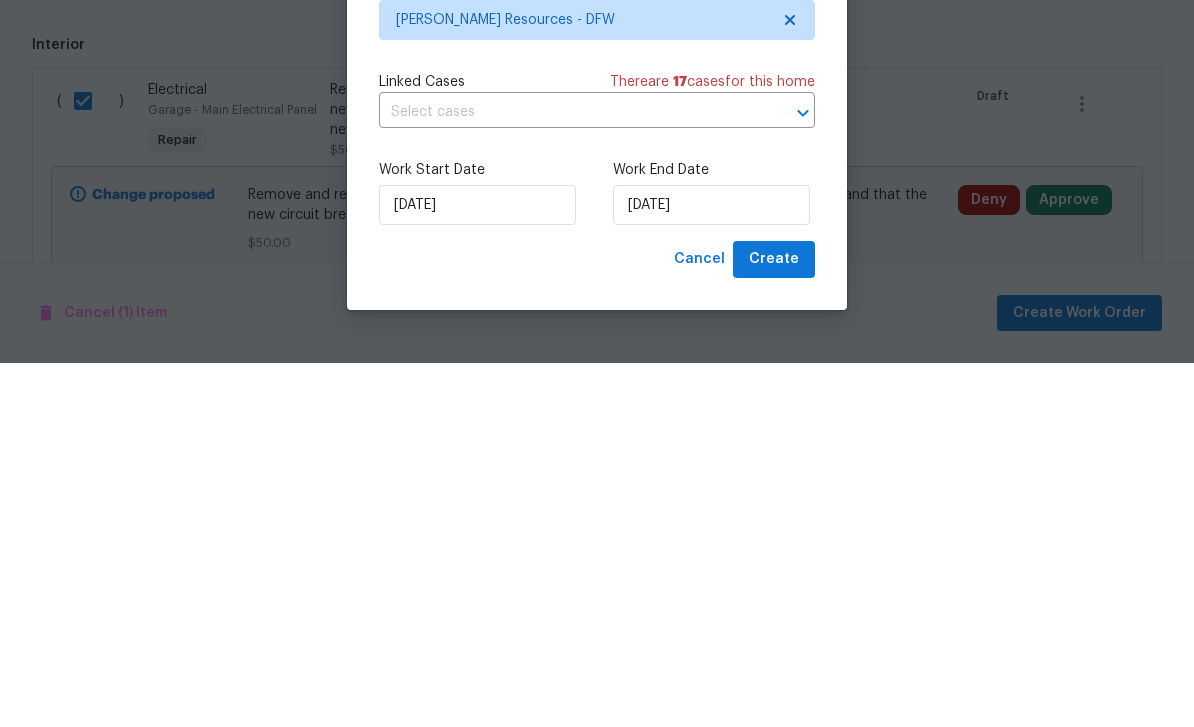 scroll, scrollTop: 0, scrollLeft: 0, axis: both 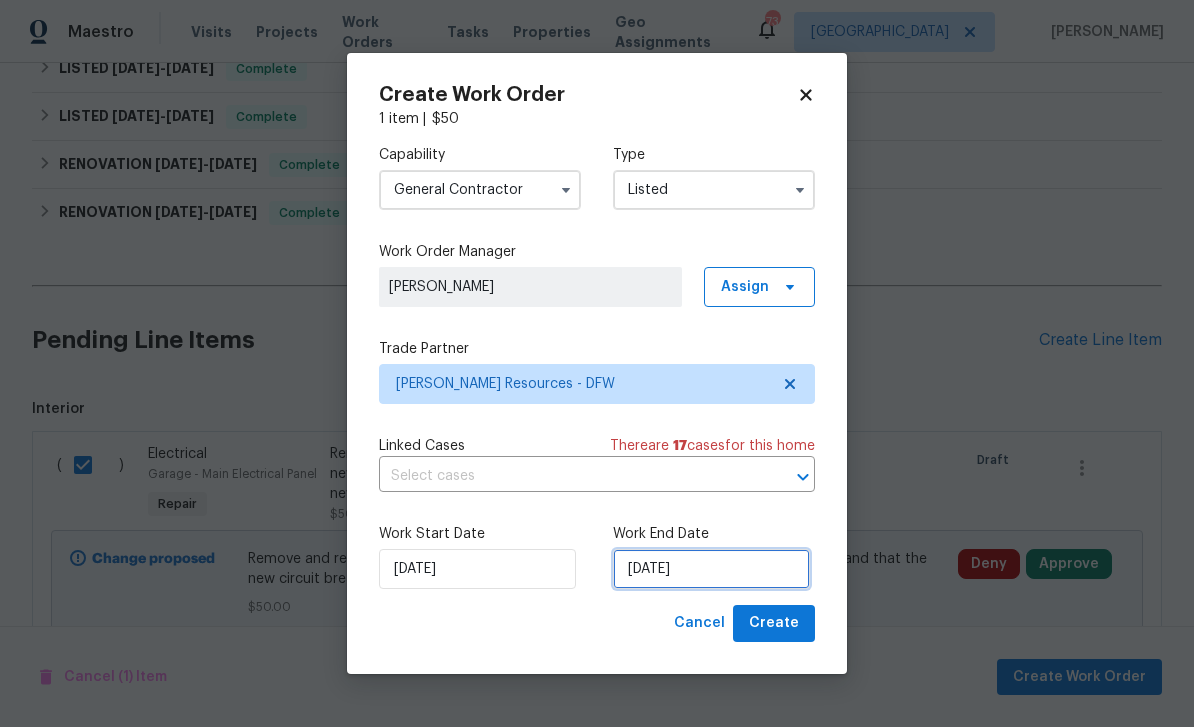 click on "[DATE]" at bounding box center (711, 569) 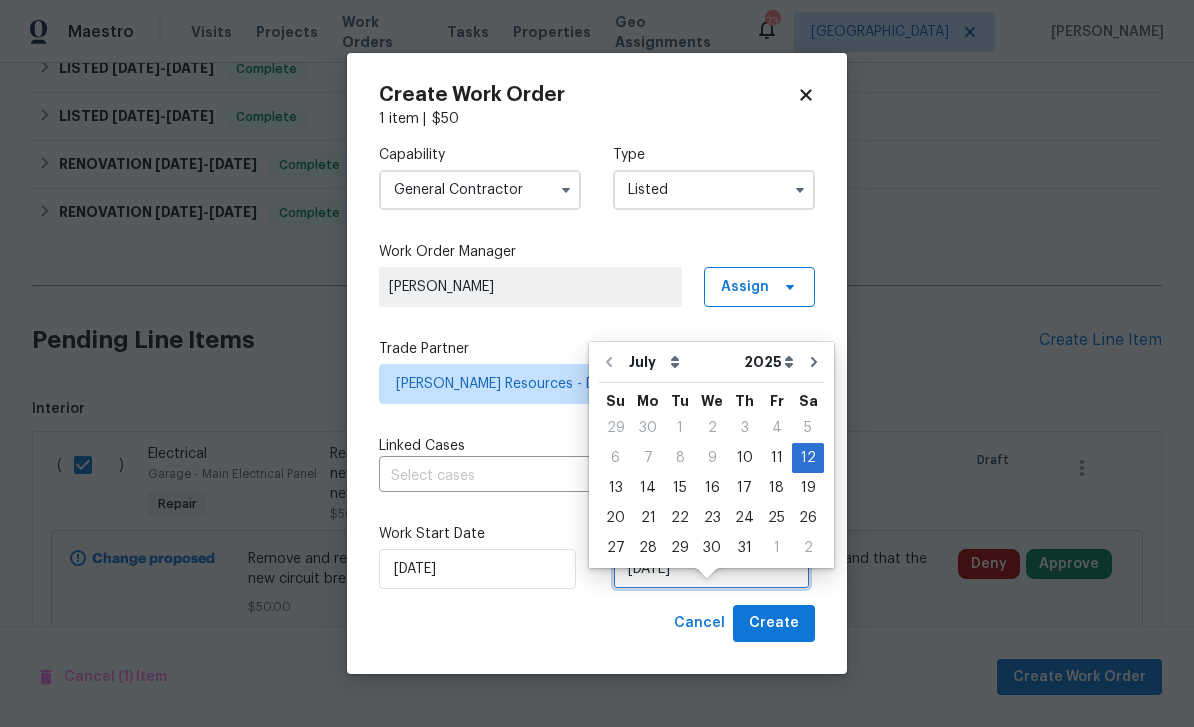 scroll, scrollTop: 57, scrollLeft: 0, axis: vertical 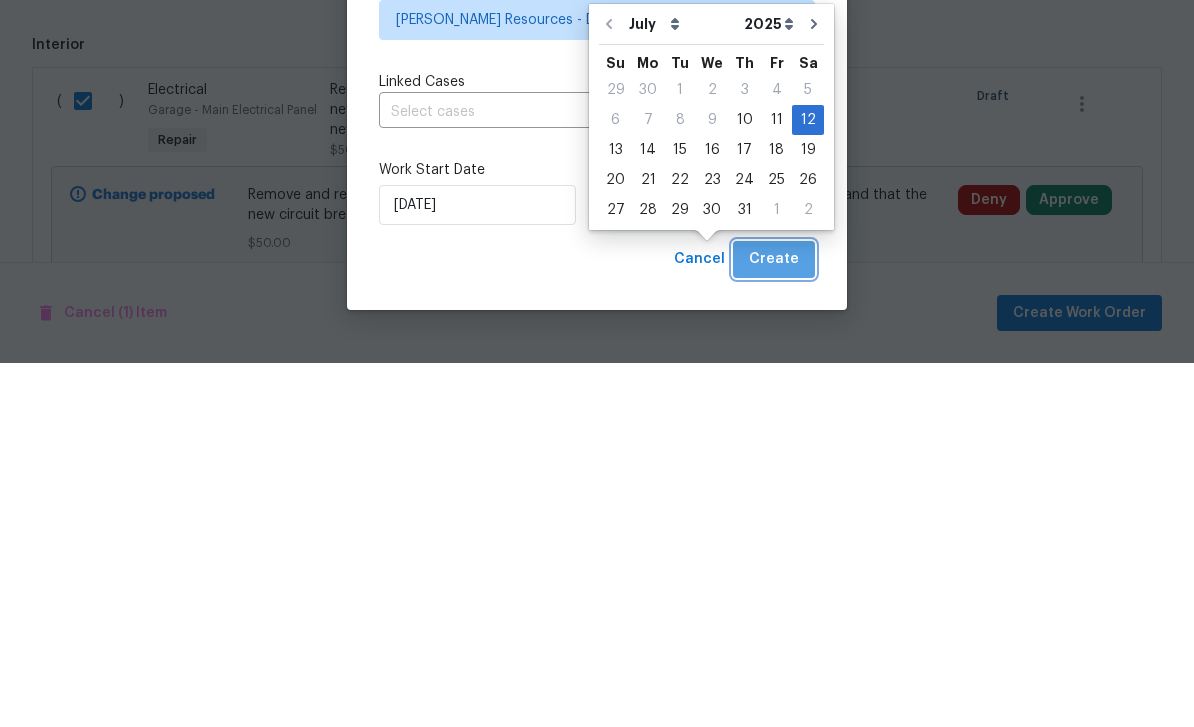 click on "Create" at bounding box center [774, 623] 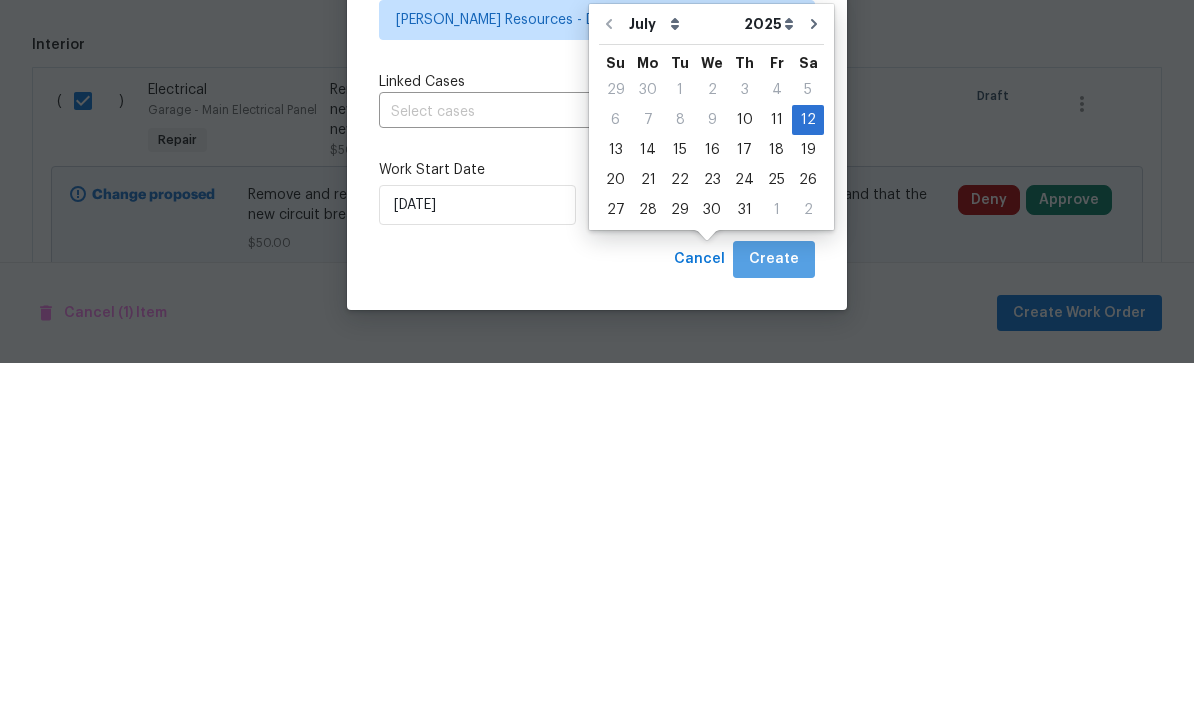 scroll, scrollTop: 0, scrollLeft: 0, axis: both 